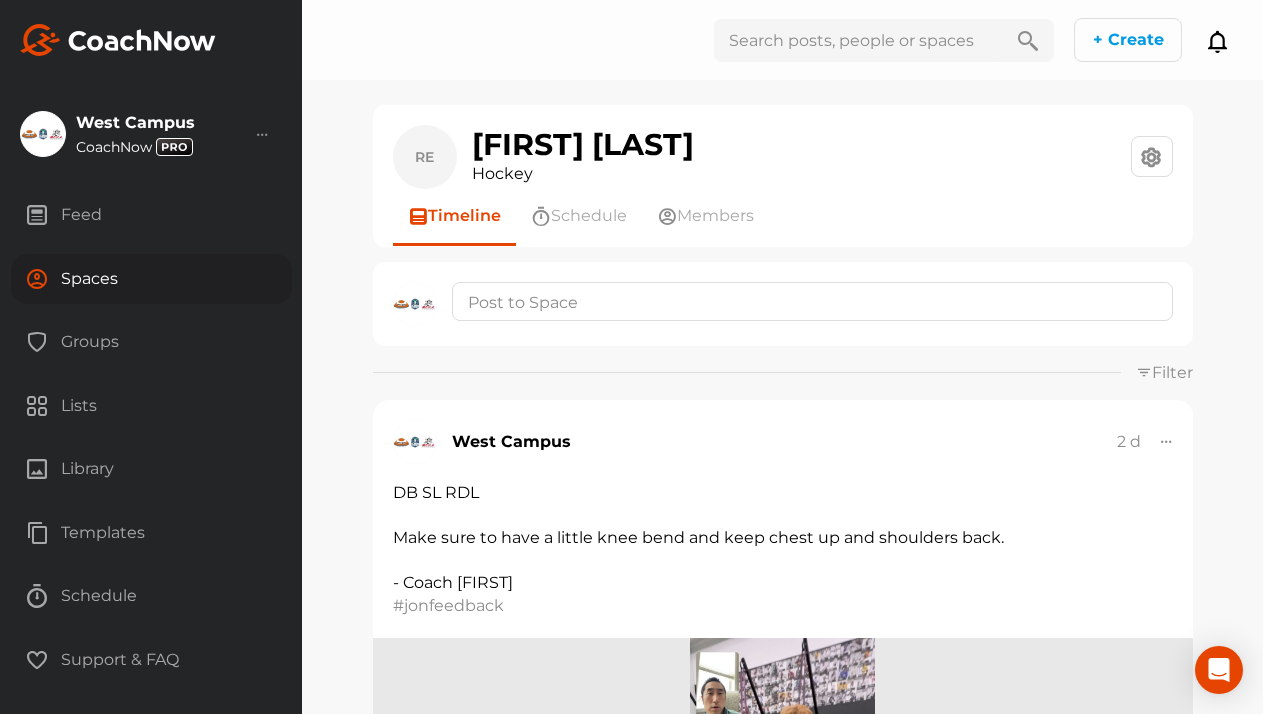 scroll, scrollTop: 0, scrollLeft: 0, axis: both 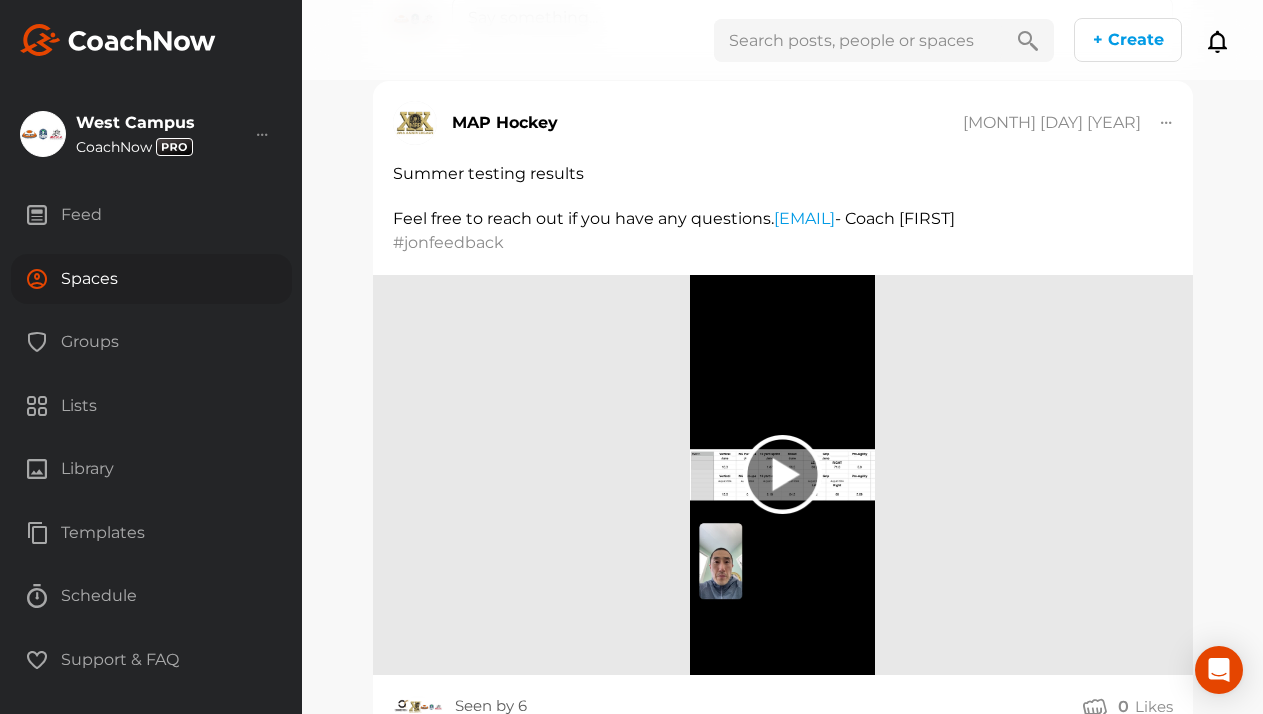 click on "Feed" at bounding box center [151, 215] 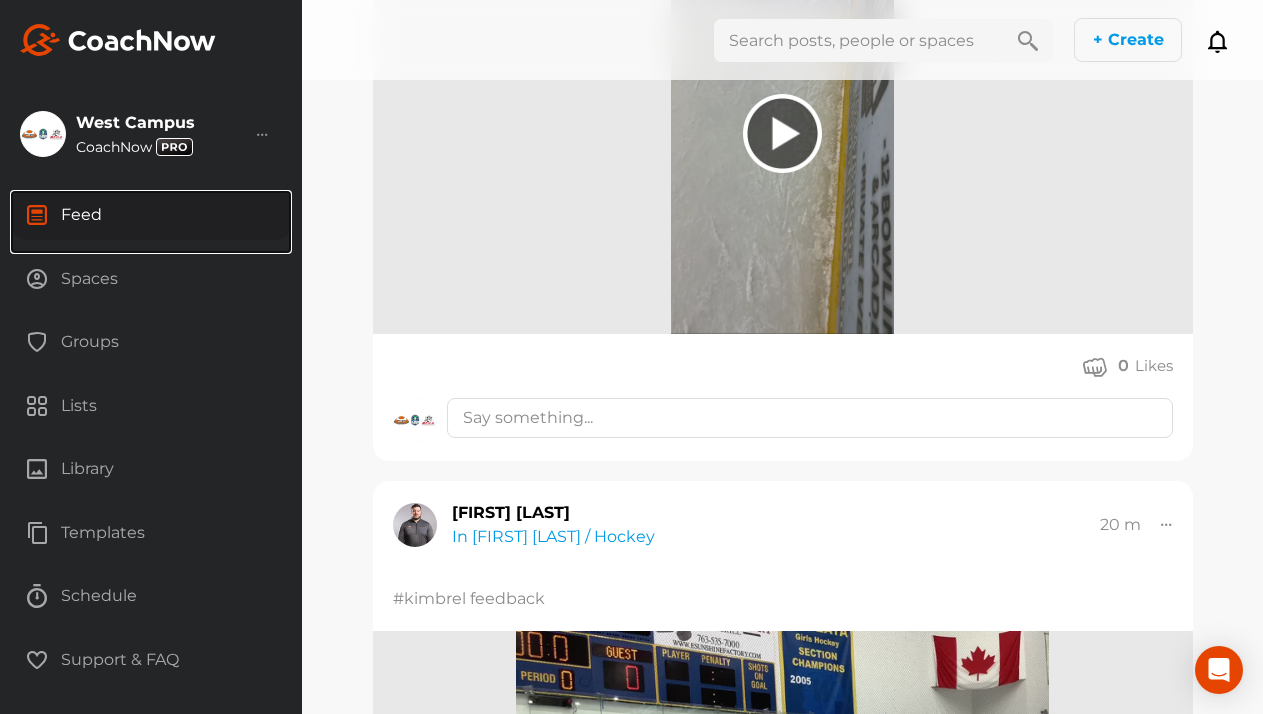 scroll, scrollTop: 468, scrollLeft: 0, axis: vertical 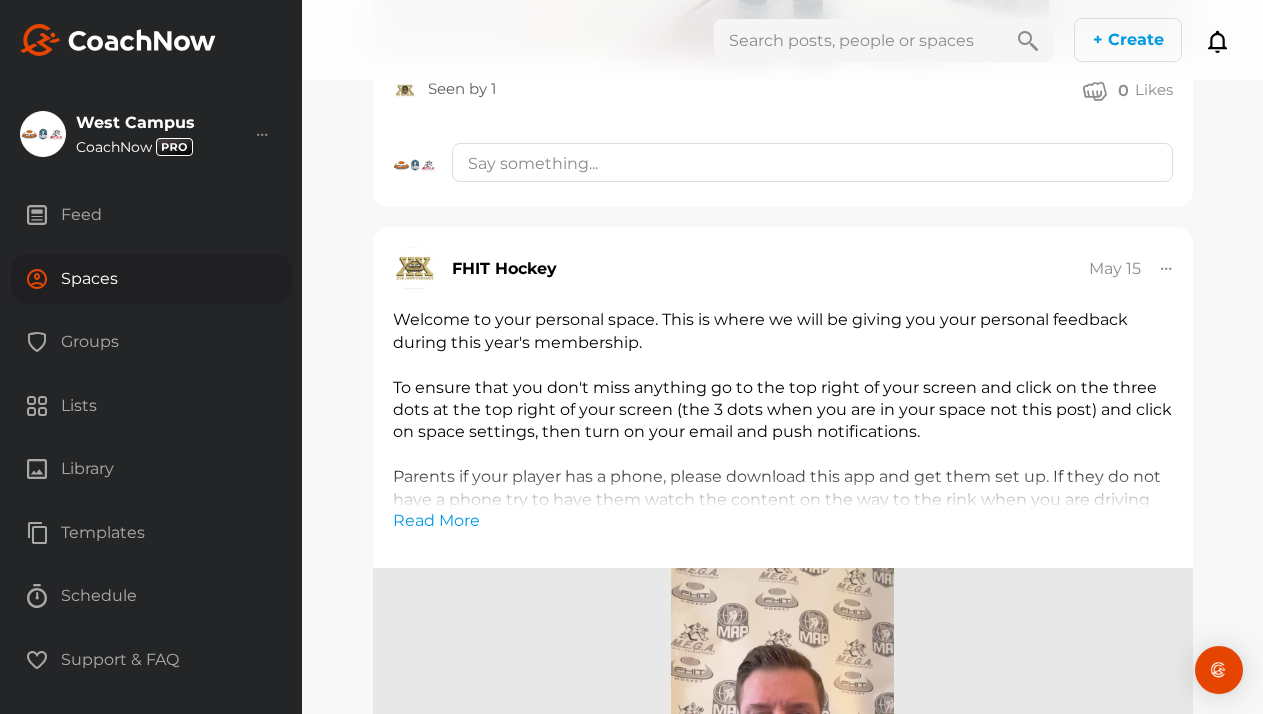 click on "Spaces" at bounding box center [151, 279] 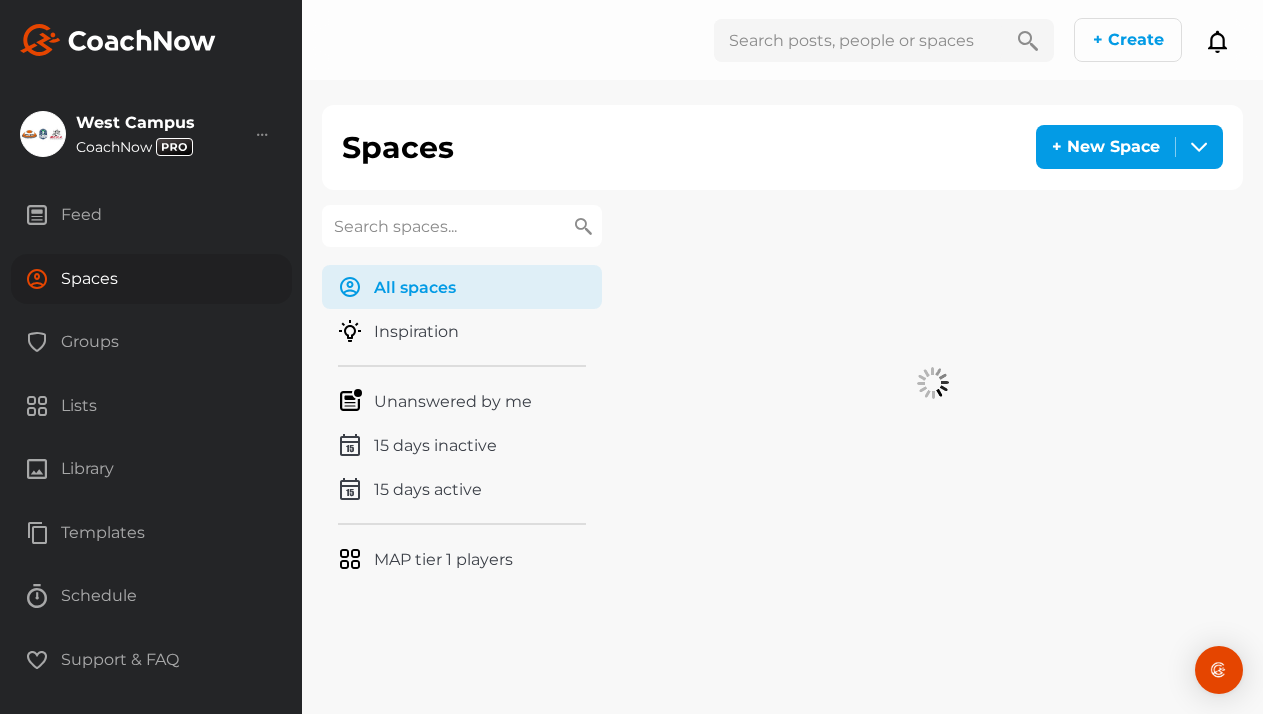 click at bounding box center (462, 226) 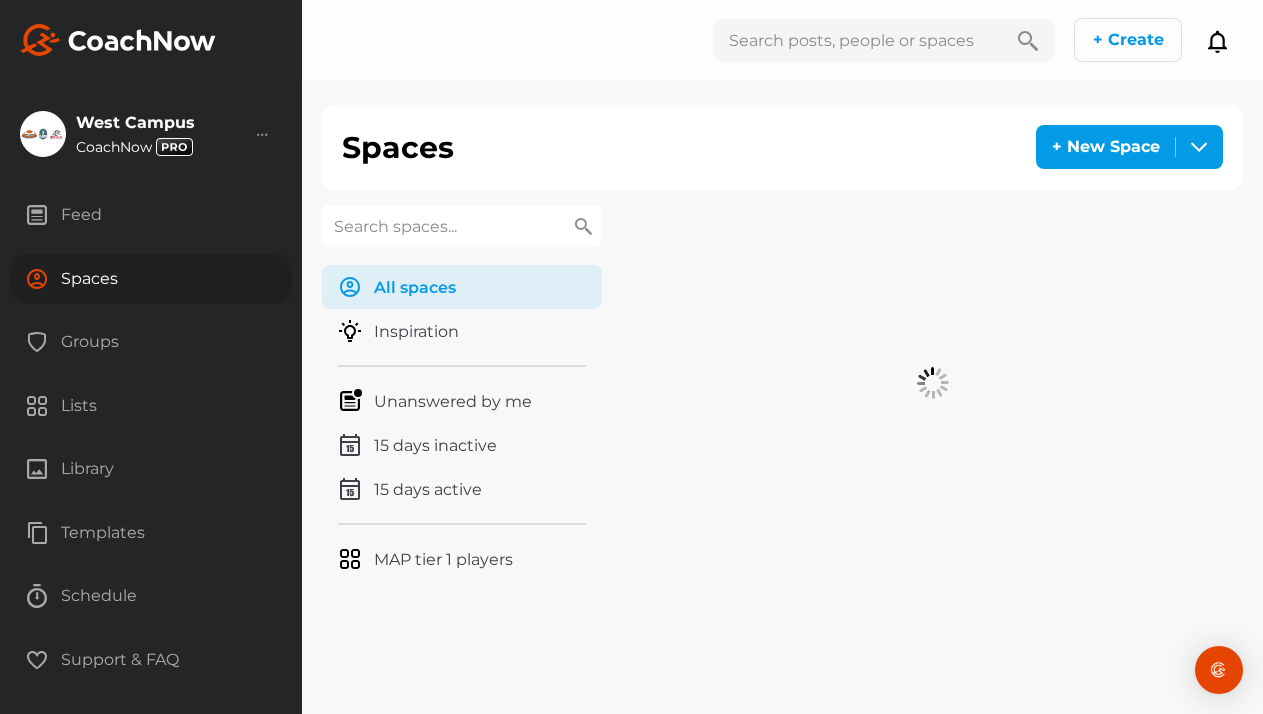 type on "g" 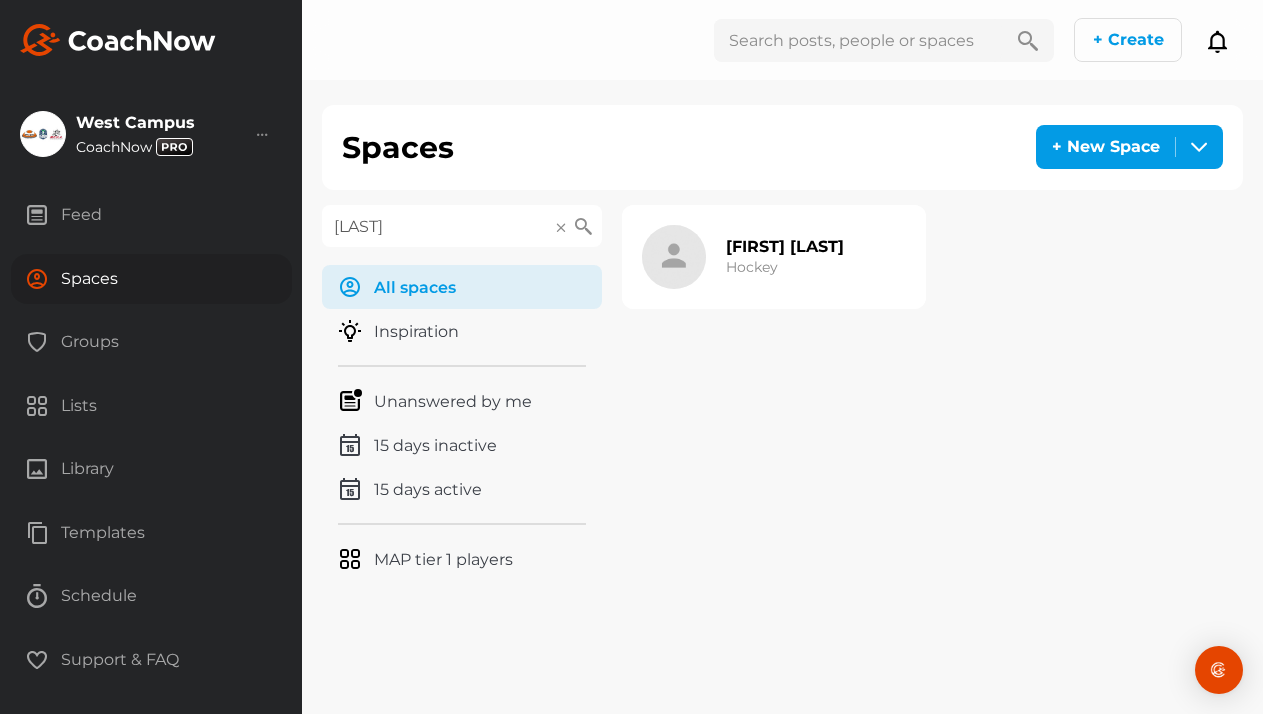 type on "[LAST]" 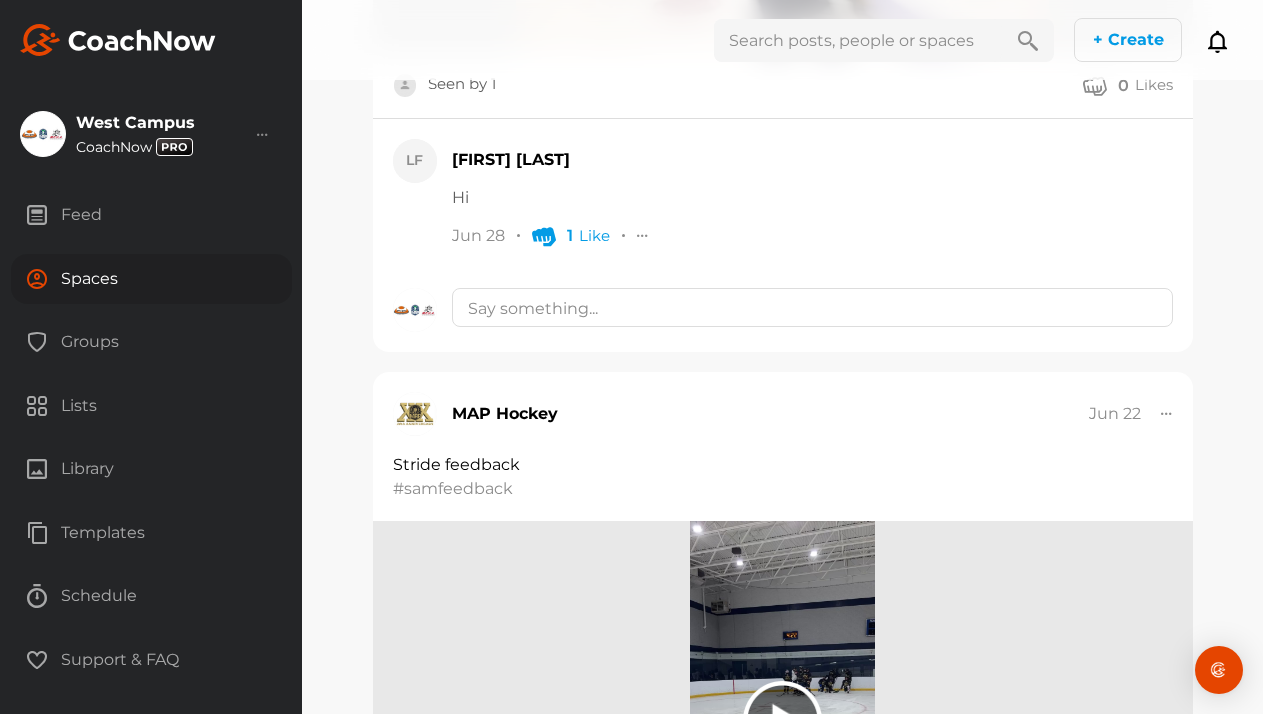 scroll, scrollTop: 4745, scrollLeft: 0, axis: vertical 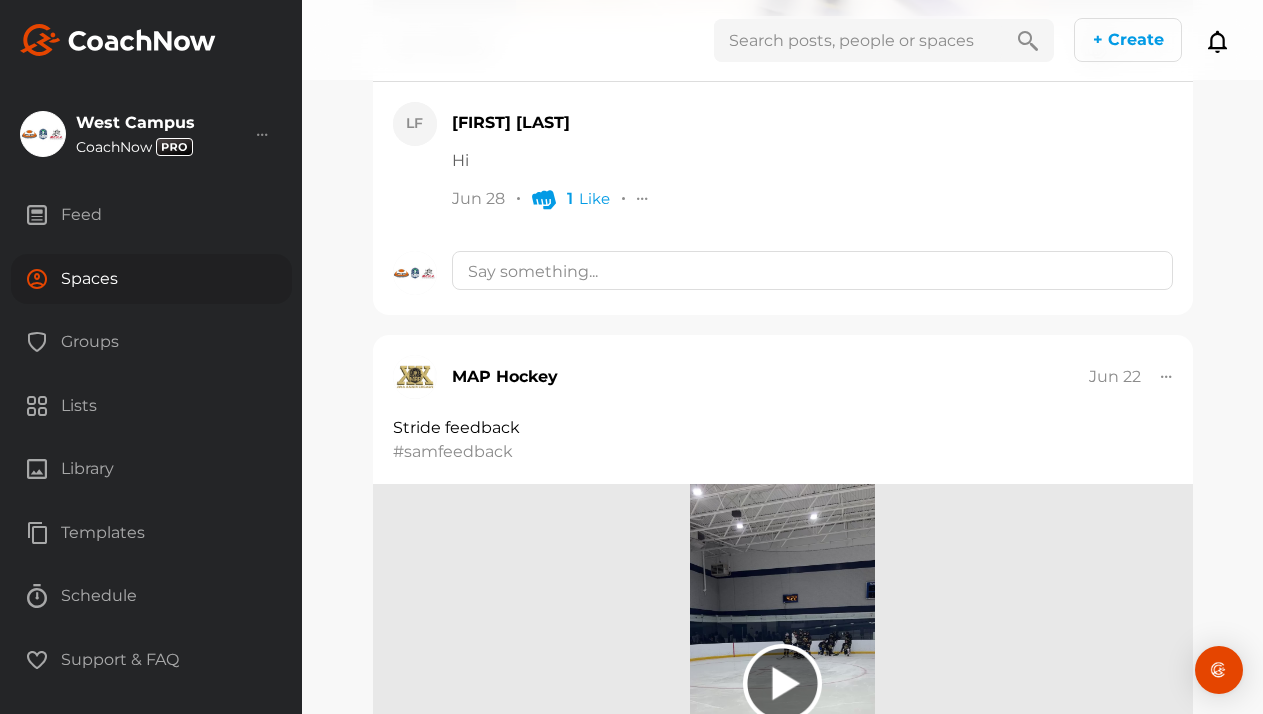 click on "Spaces" at bounding box center (151, 279) 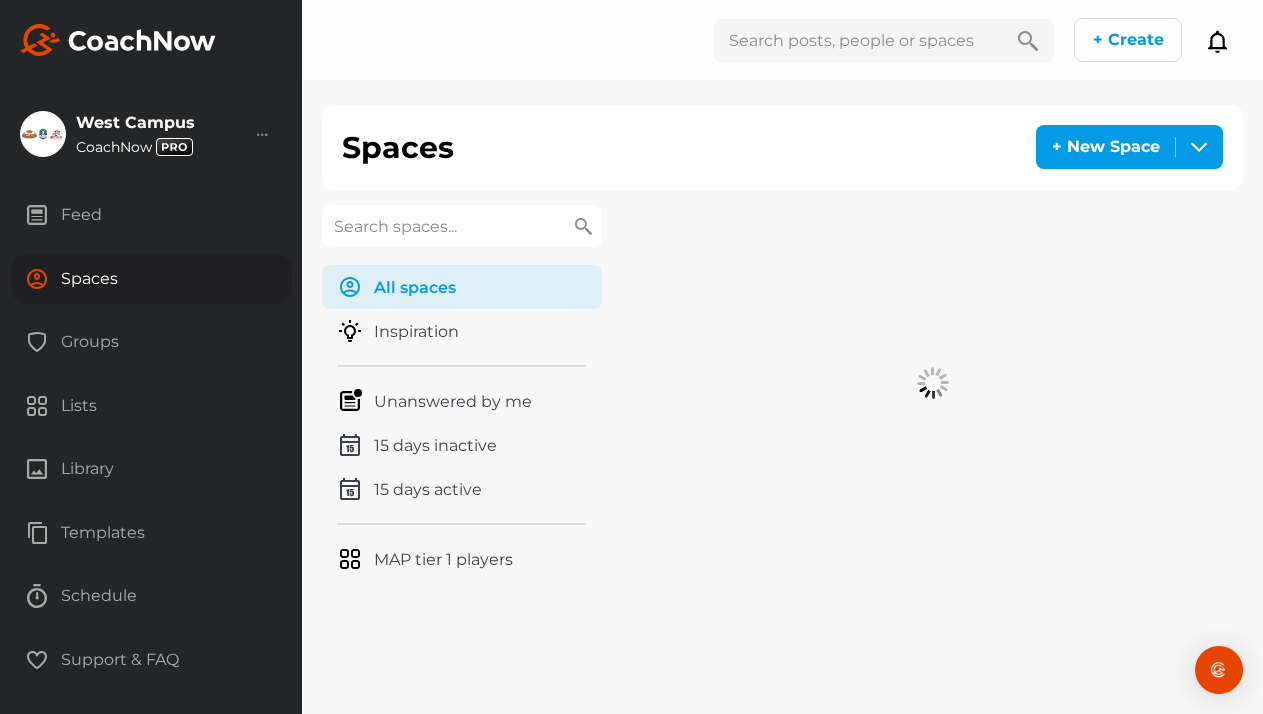 click at bounding box center (462, 226) 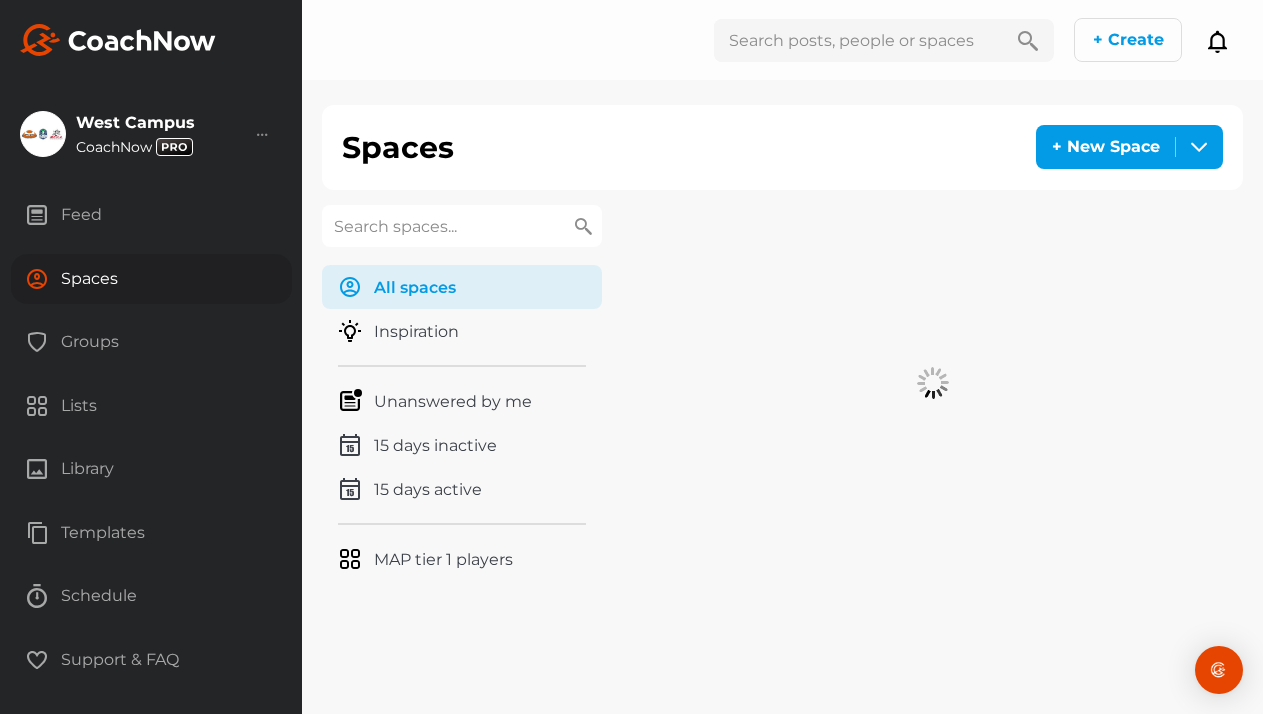 paste on "[LAST]" 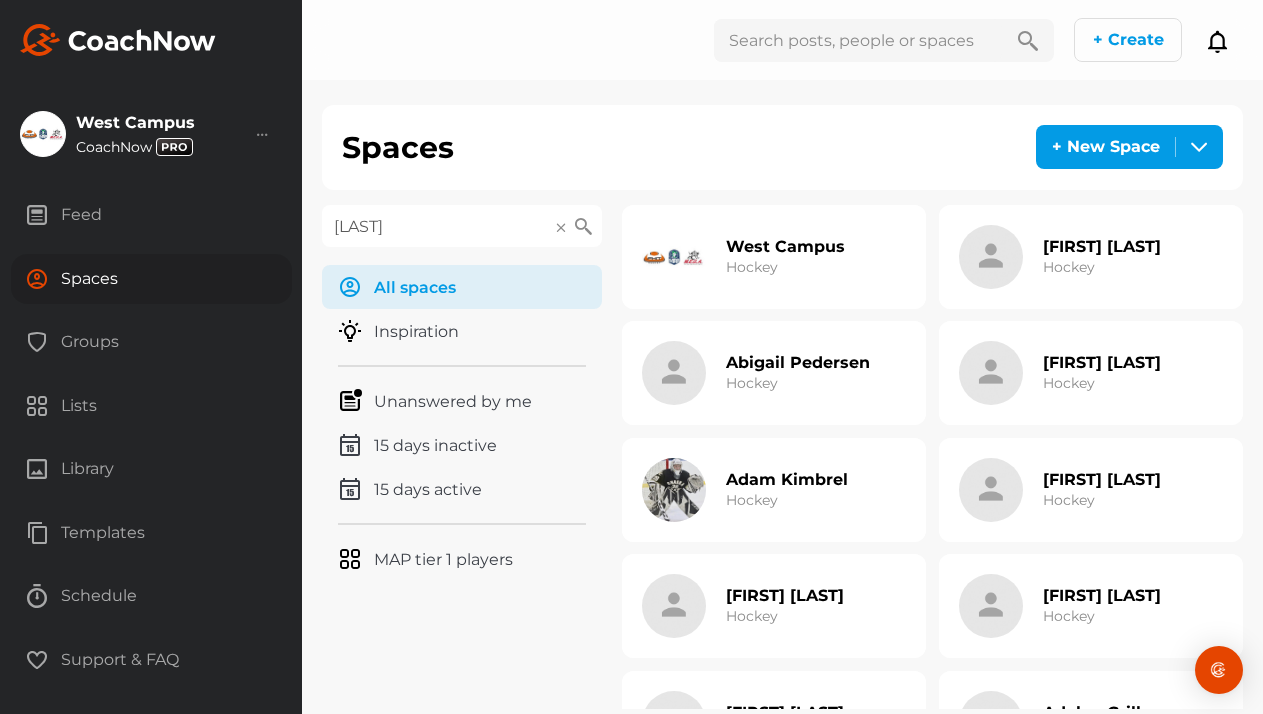 type on "[LAST]" 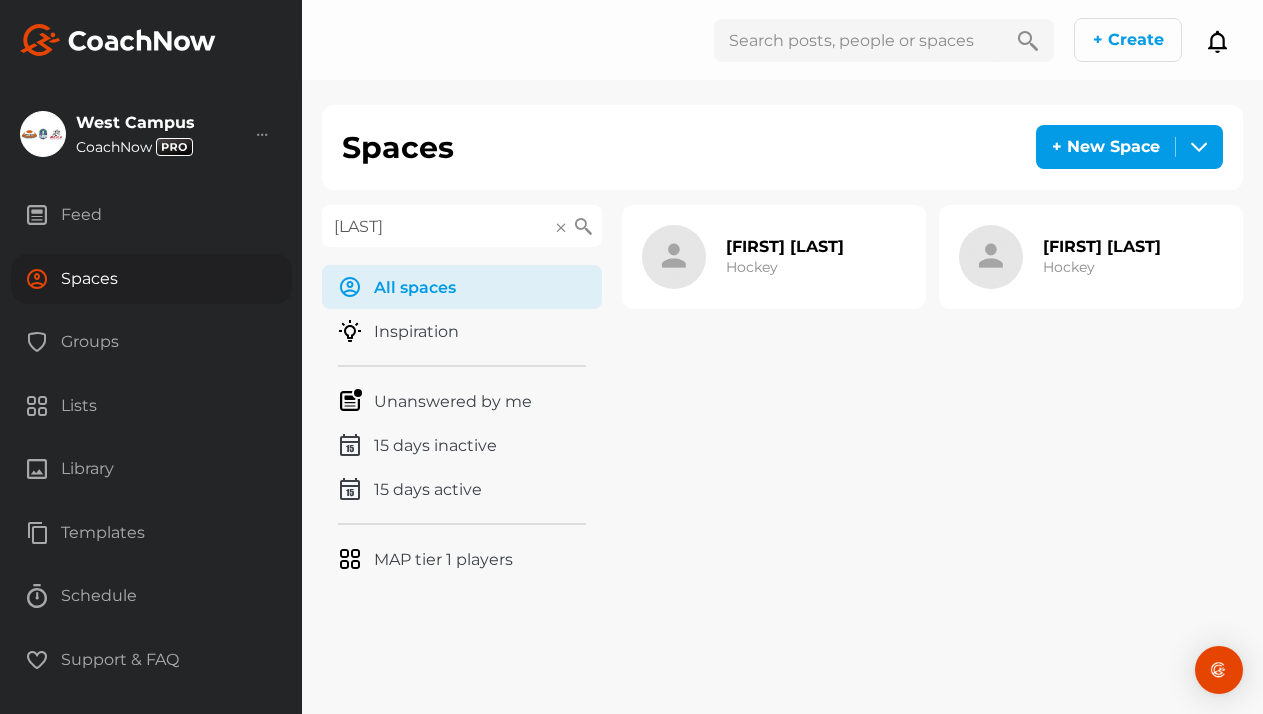 click on "[FIRST] [LAST]" at bounding box center [785, 246] 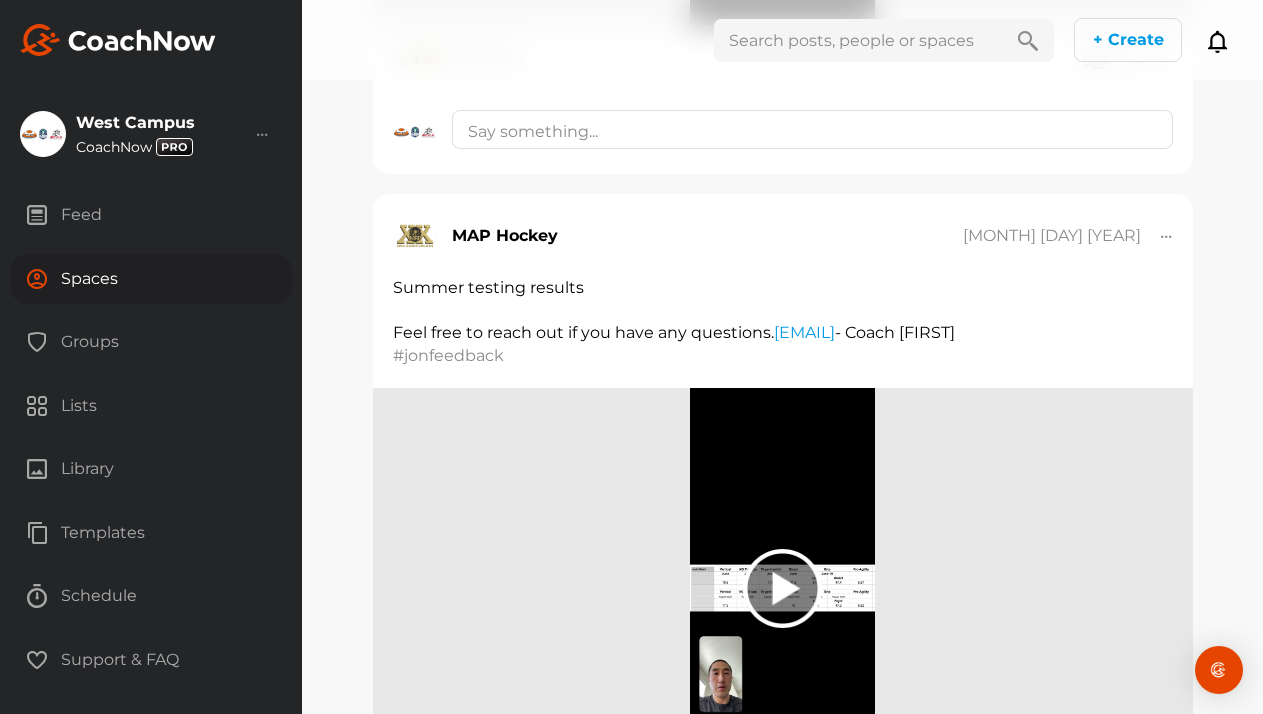 scroll, scrollTop: 4716, scrollLeft: 0, axis: vertical 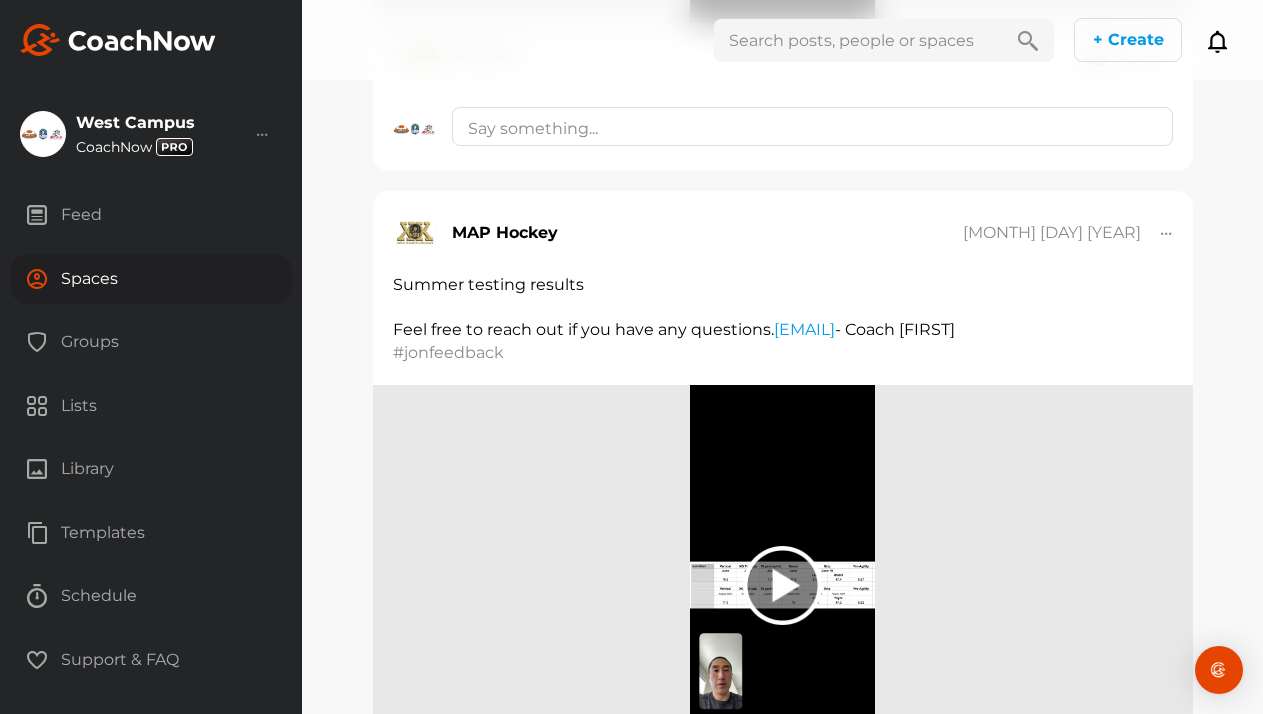 click on "Spaces" at bounding box center (151, 279) 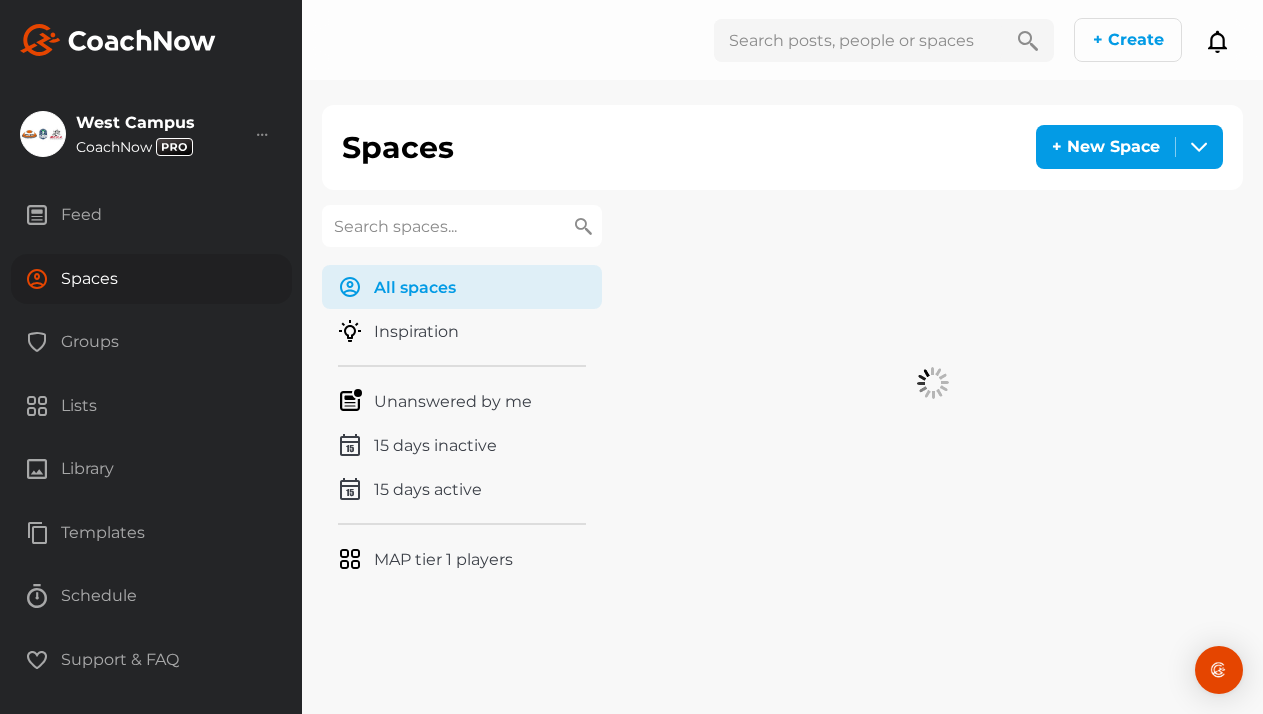 click at bounding box center (462, 226) 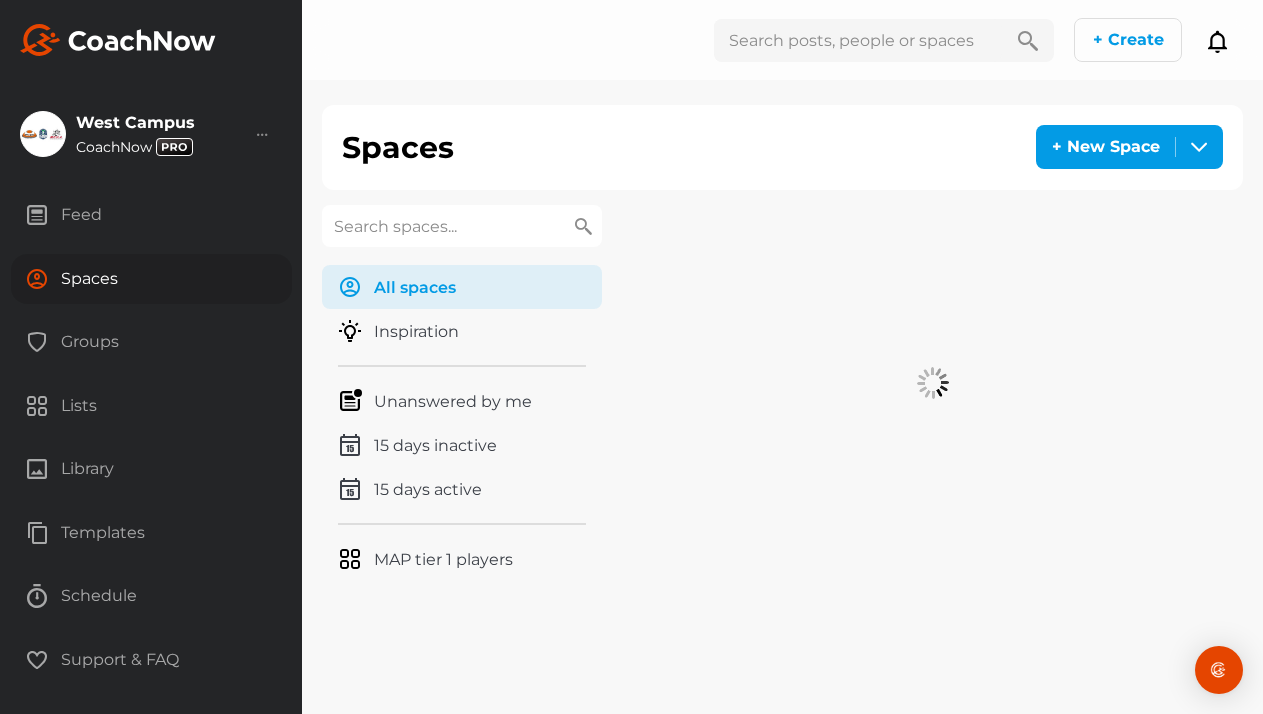 paste on "[LAST]" 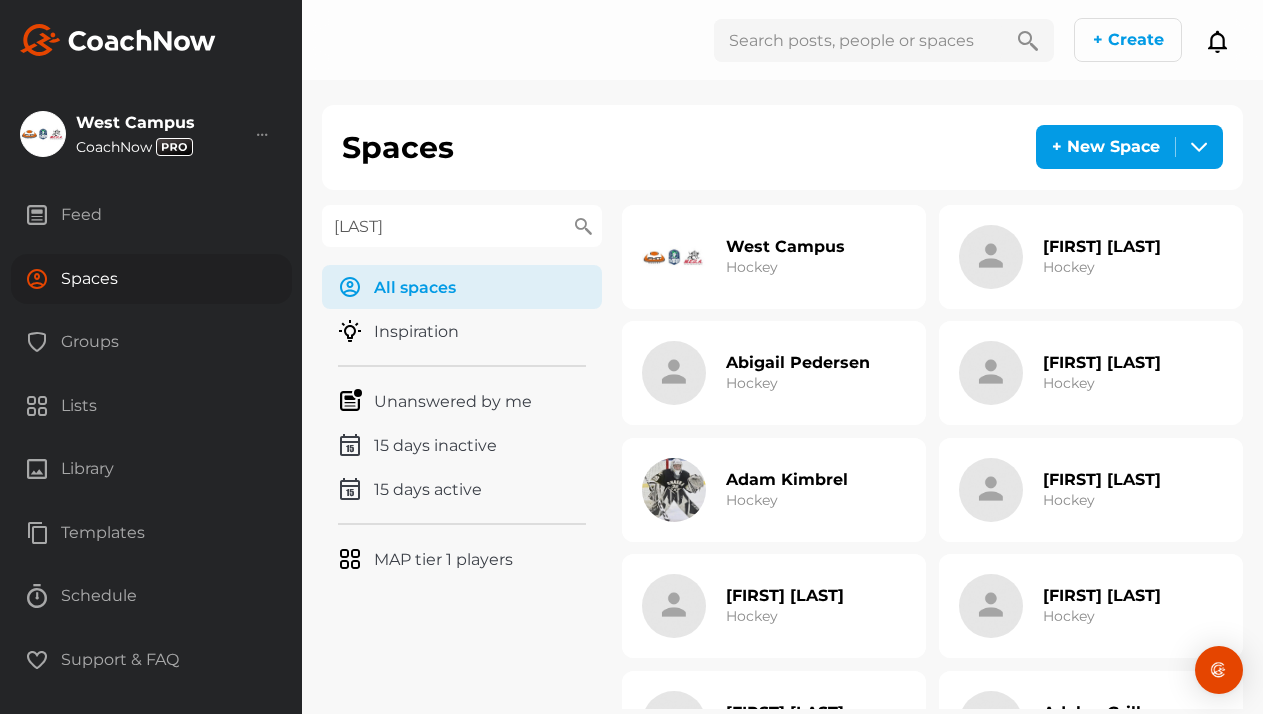 type on "[LAST]" 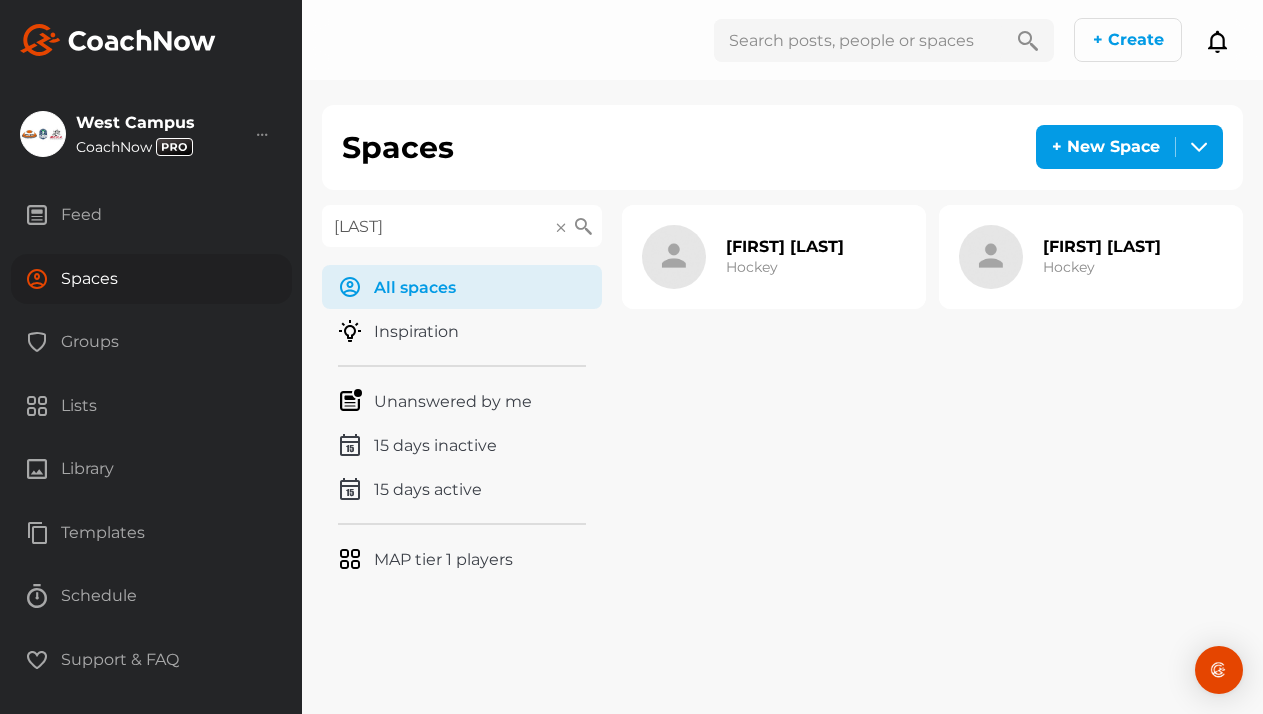click on "[FIRST] [LAST] Hockey" at bounding box center [785, 257] 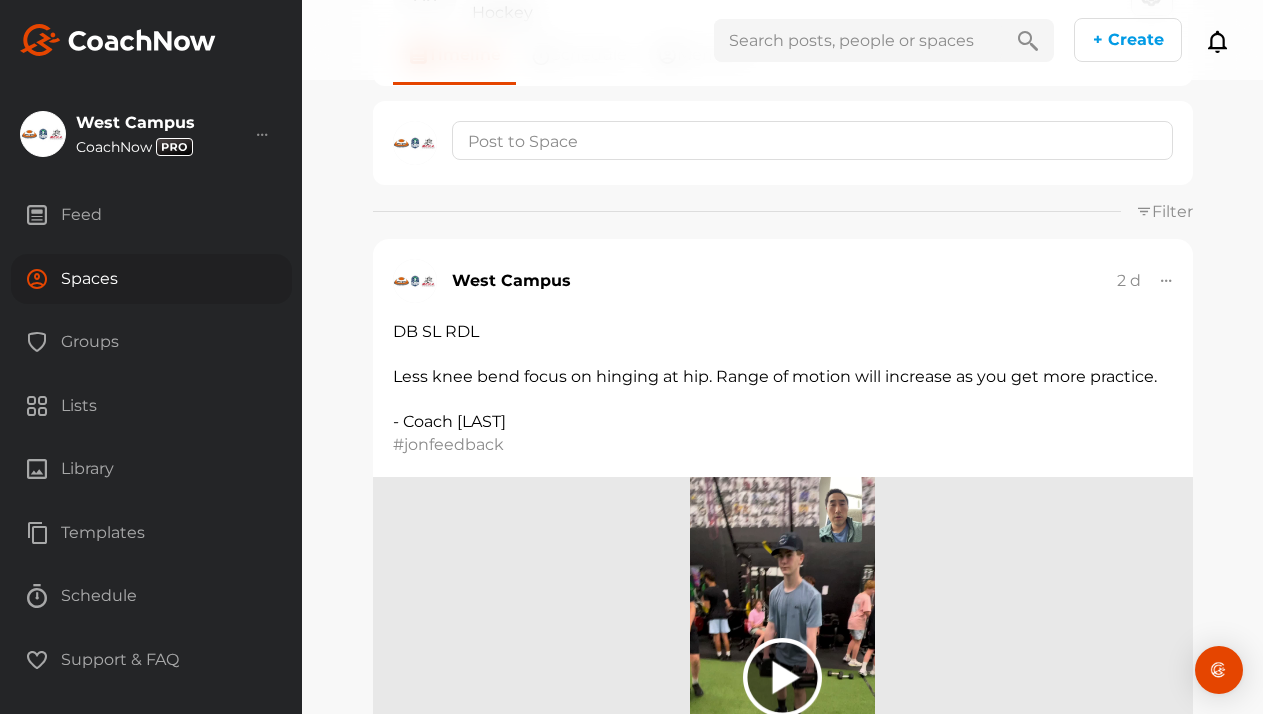 scroll, scrollTop: 0, scrollLeft: 0, axis: both 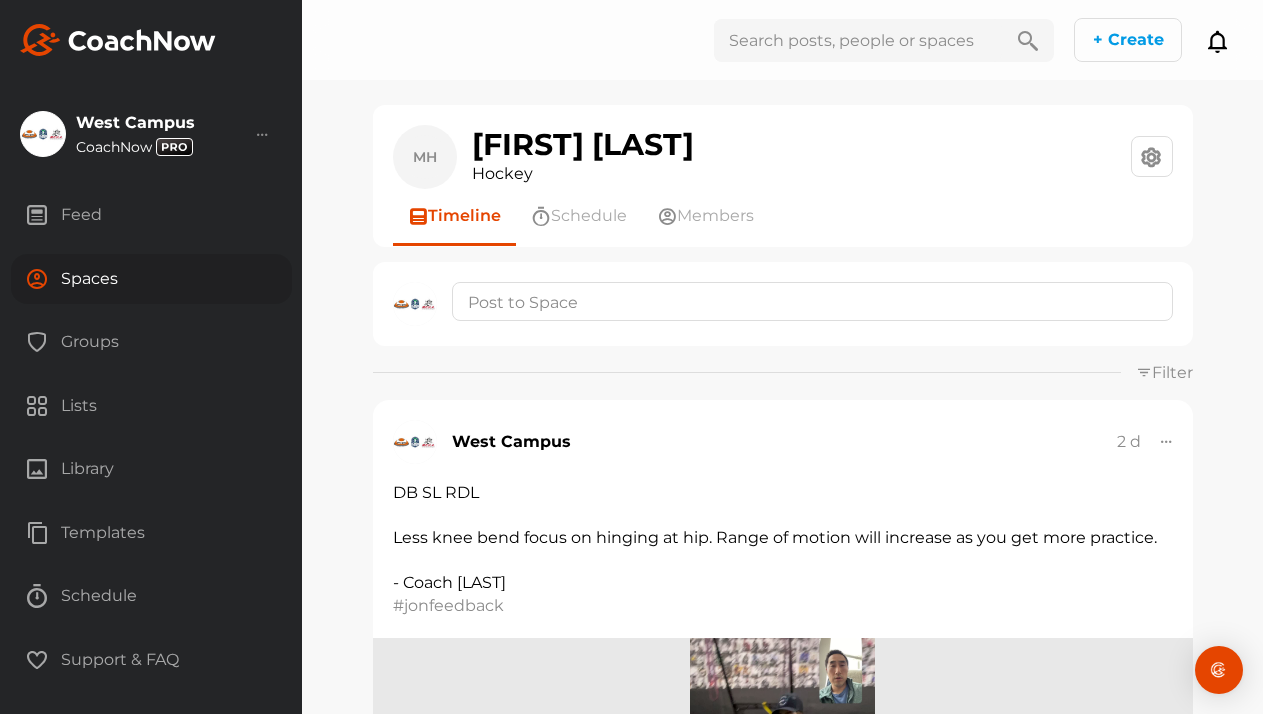 click on "Spaces" at bounding box center [151, 279] 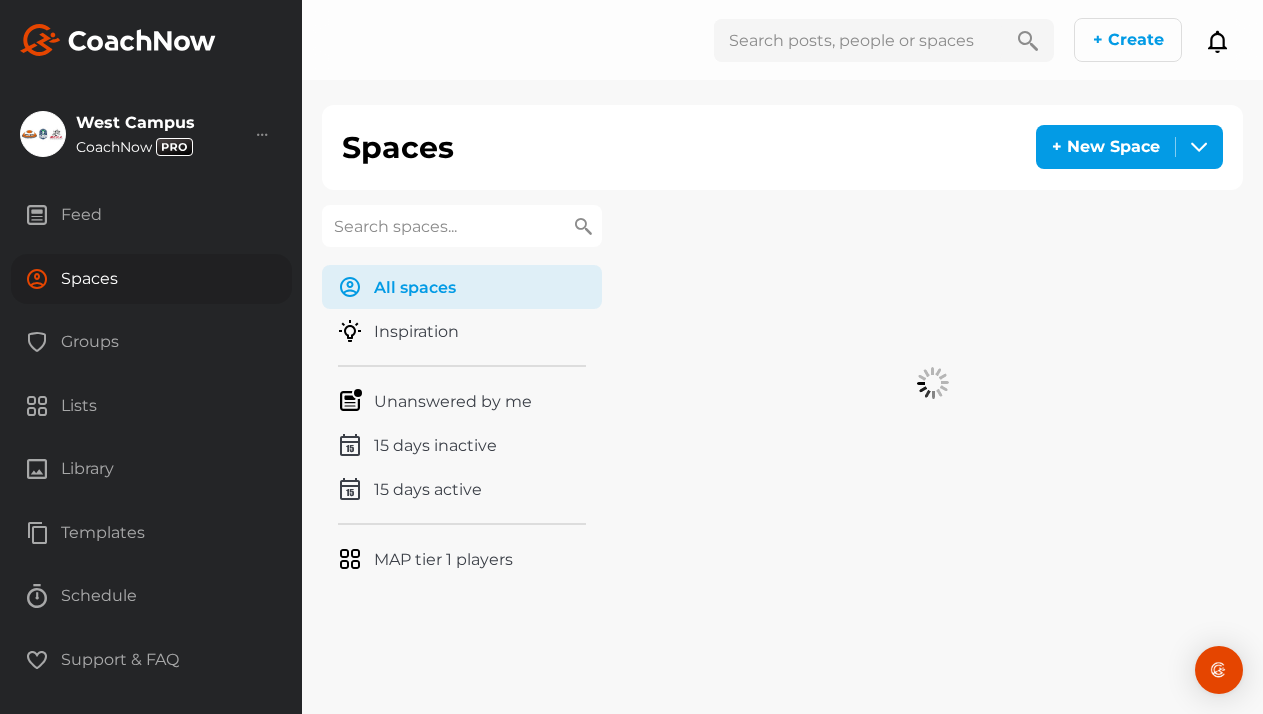 click at bounding box center (462, 226) 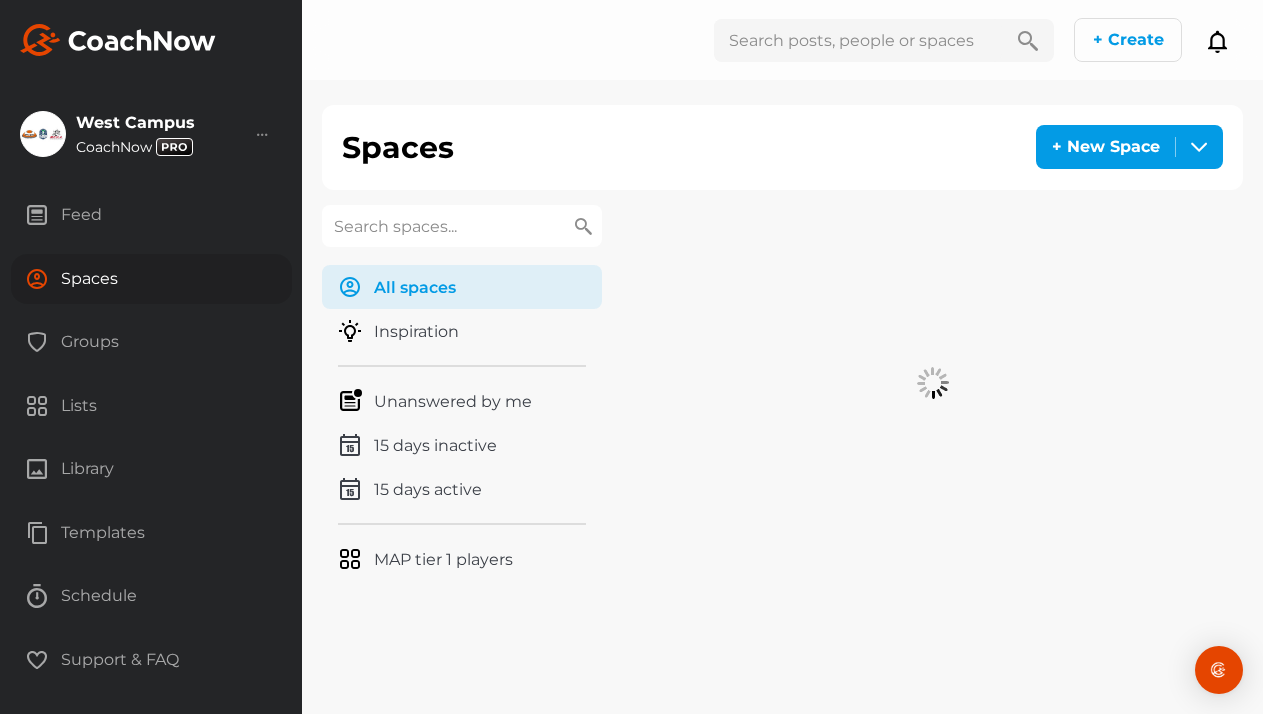 paste on "[LAST]" 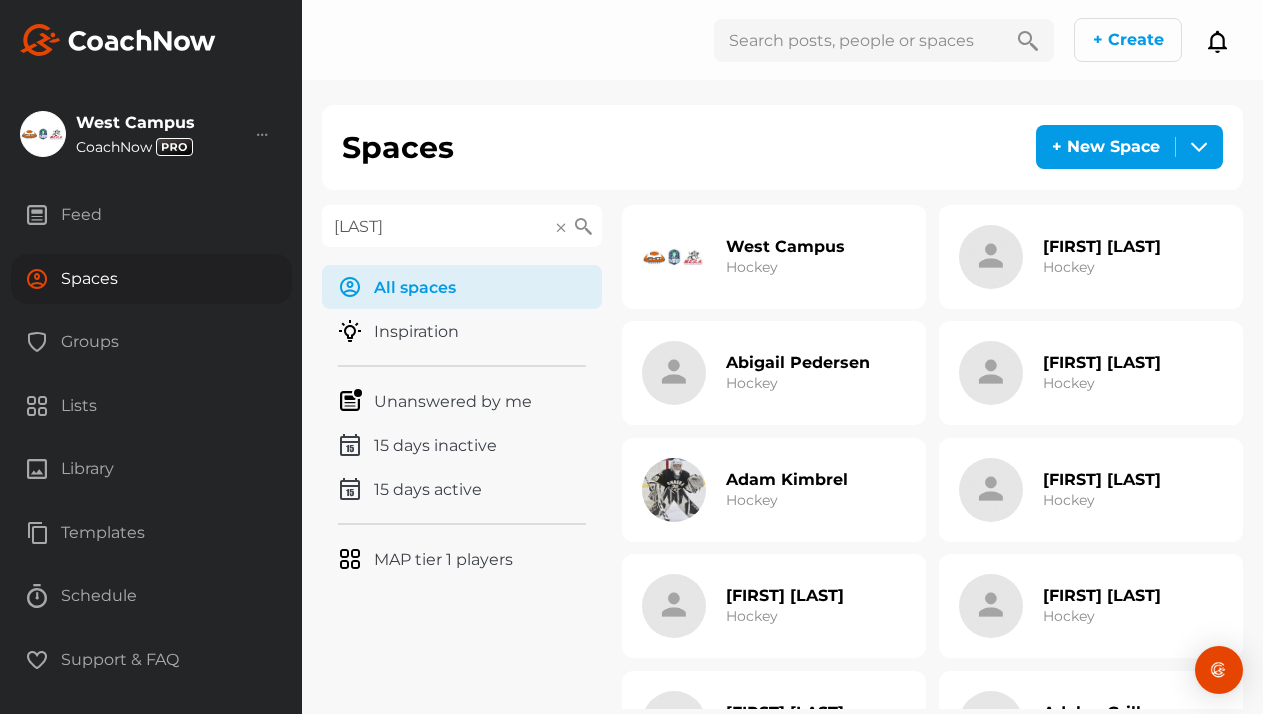 type on "[LAST]" 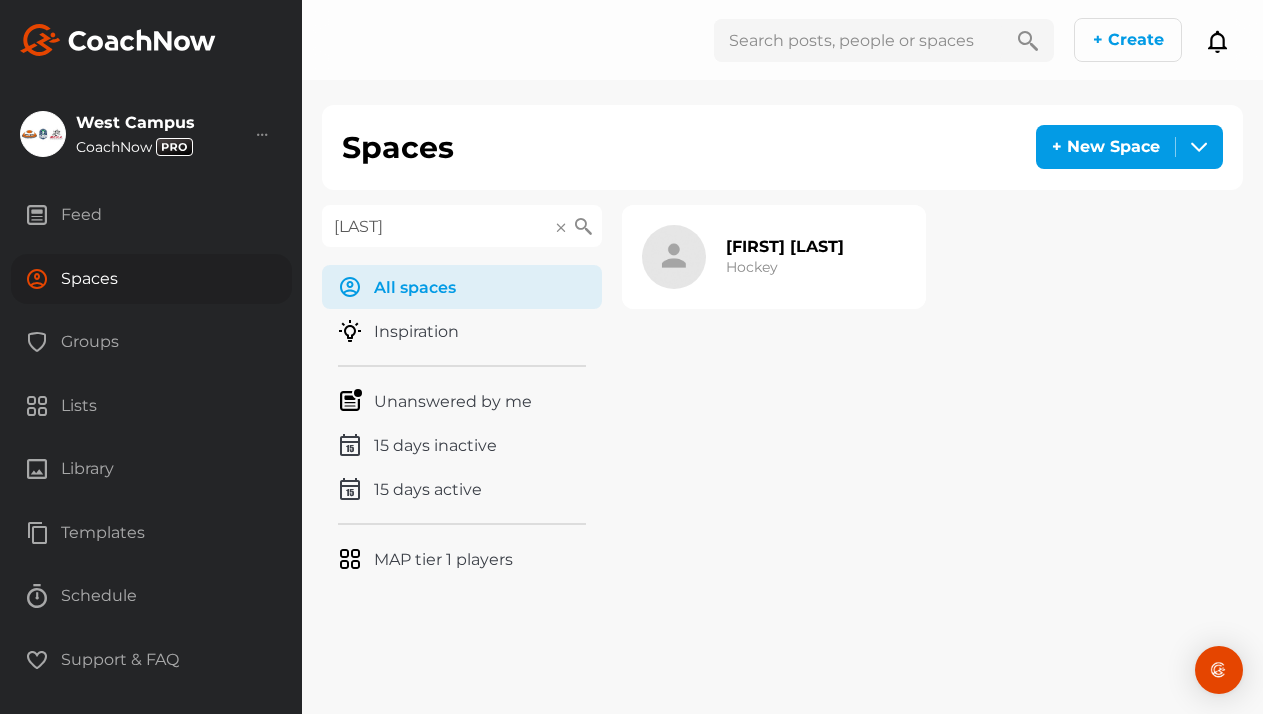click on "[FIRST] [LAST]" at bounding box center (785, 246) 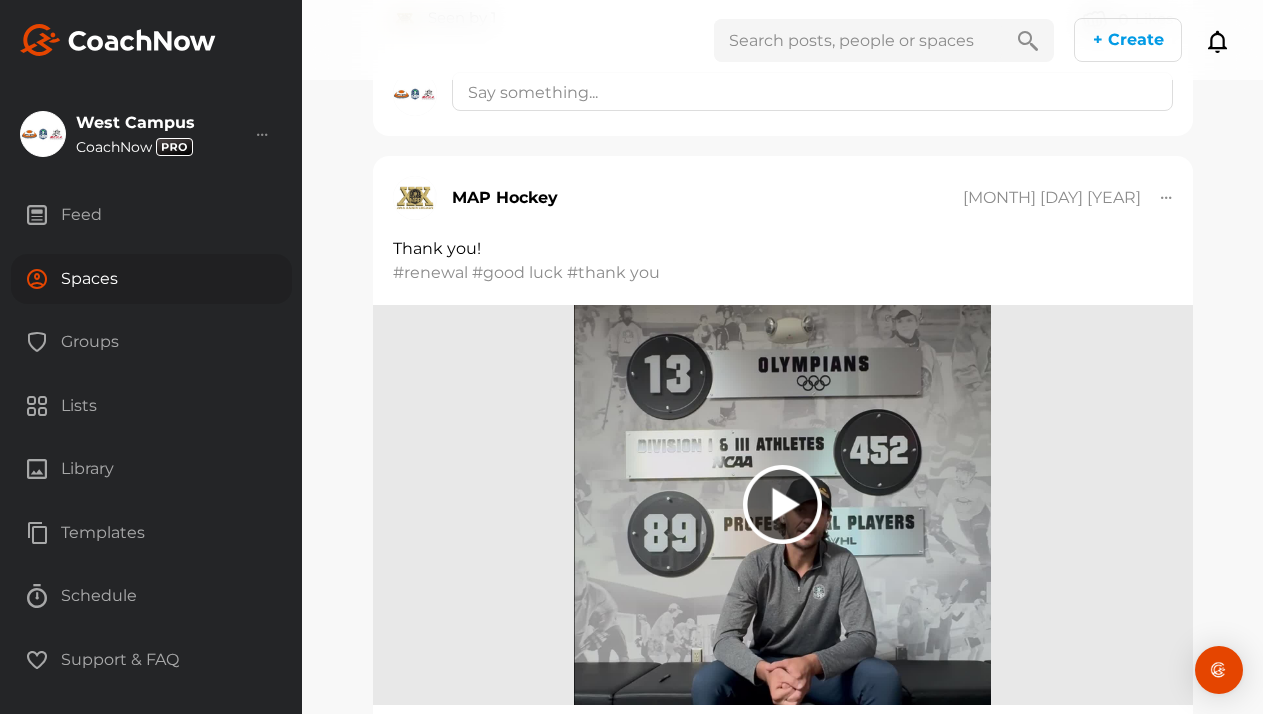scroll, scrollTop: 4761, scrollLeft: 0, axis: vertical 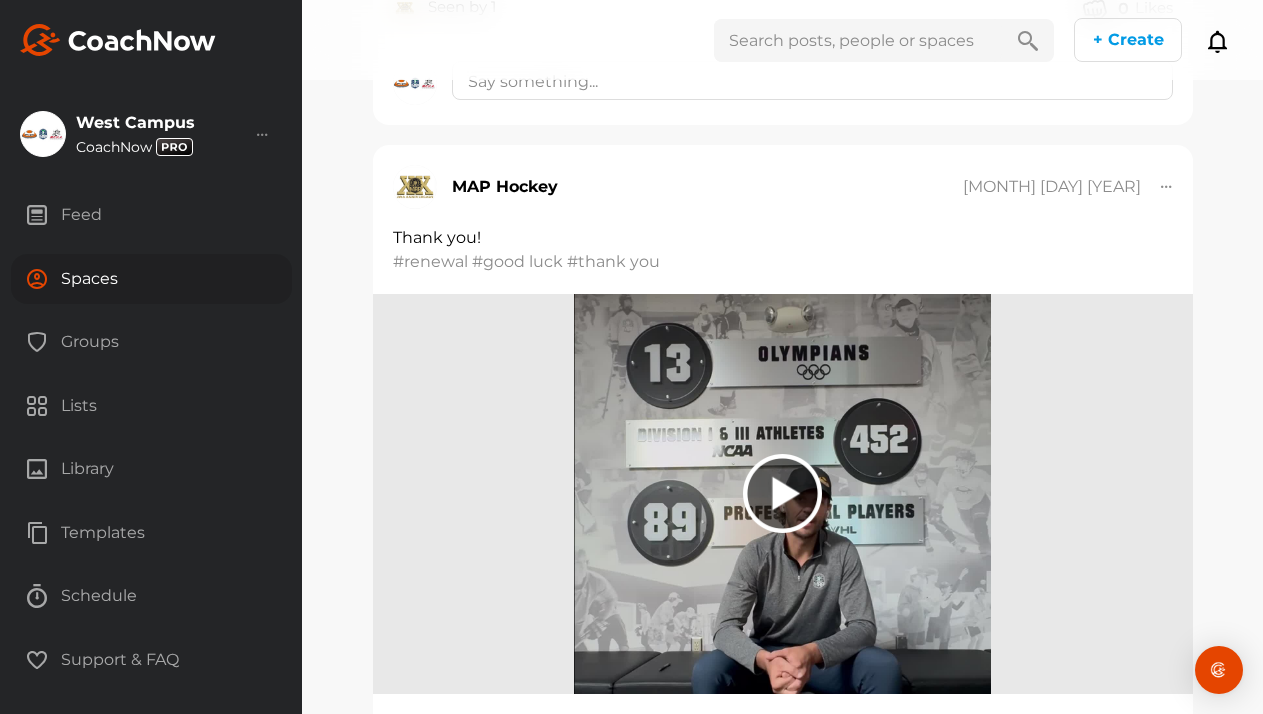 click on "Spaces" at bounding box center [151, 279] 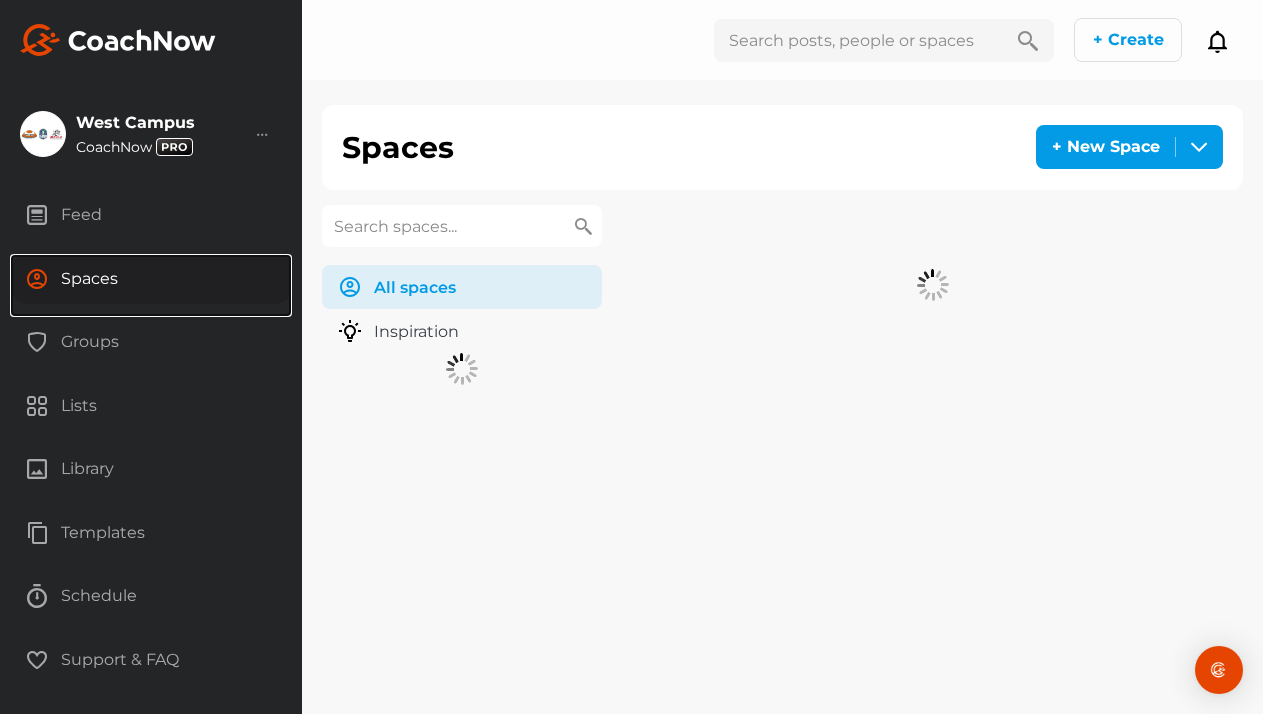 scroll, scrollTop: 0, scrollLeft: 0, axis: both 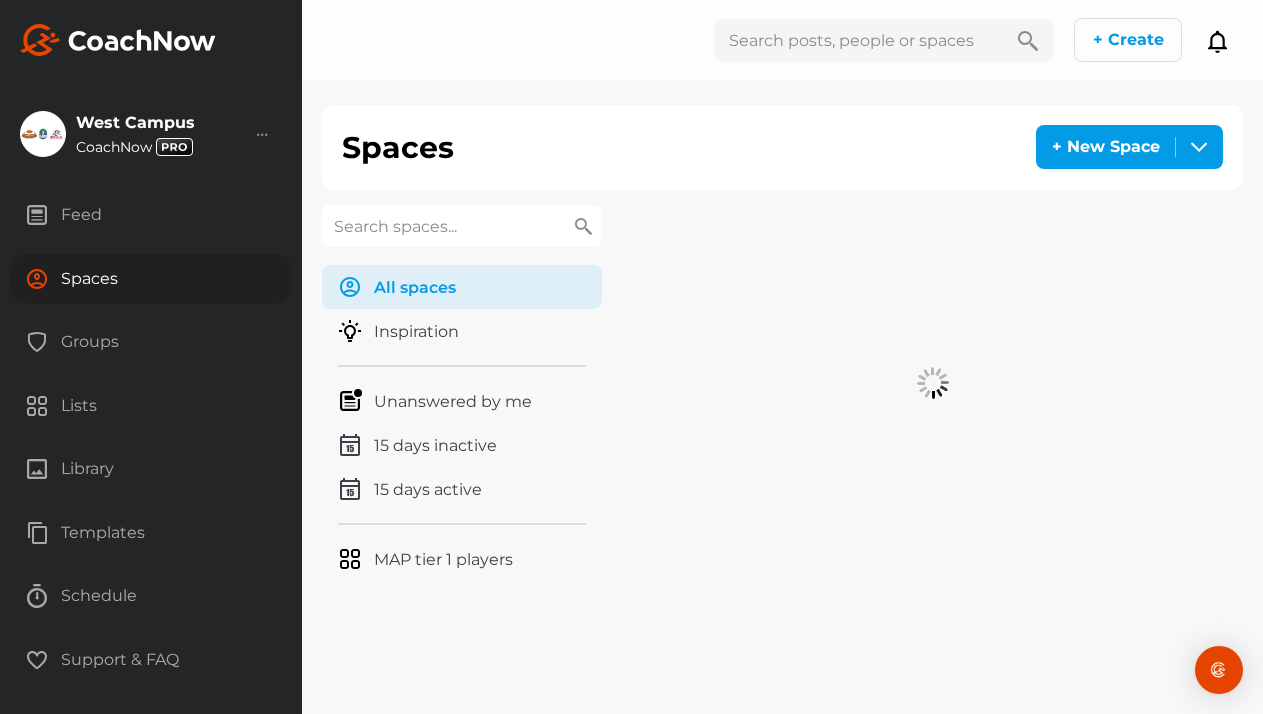 click at bounding box center [462, 226] 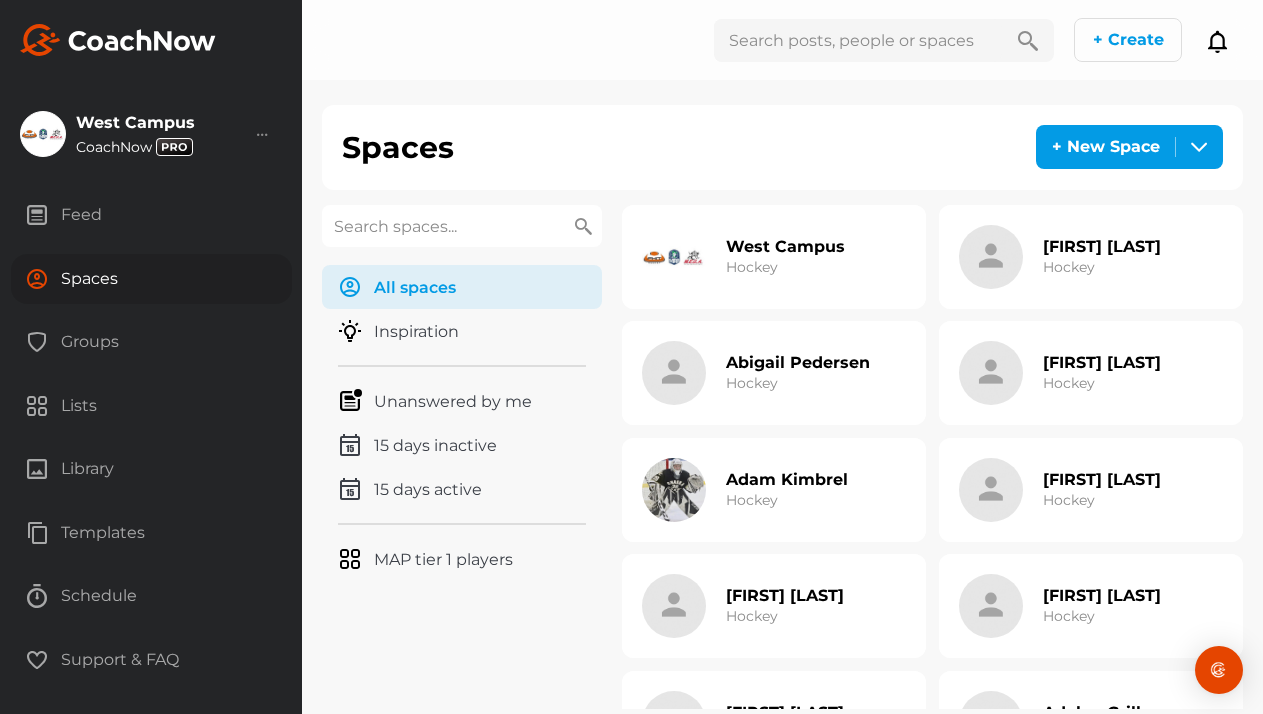 paste on "[FIRST]" 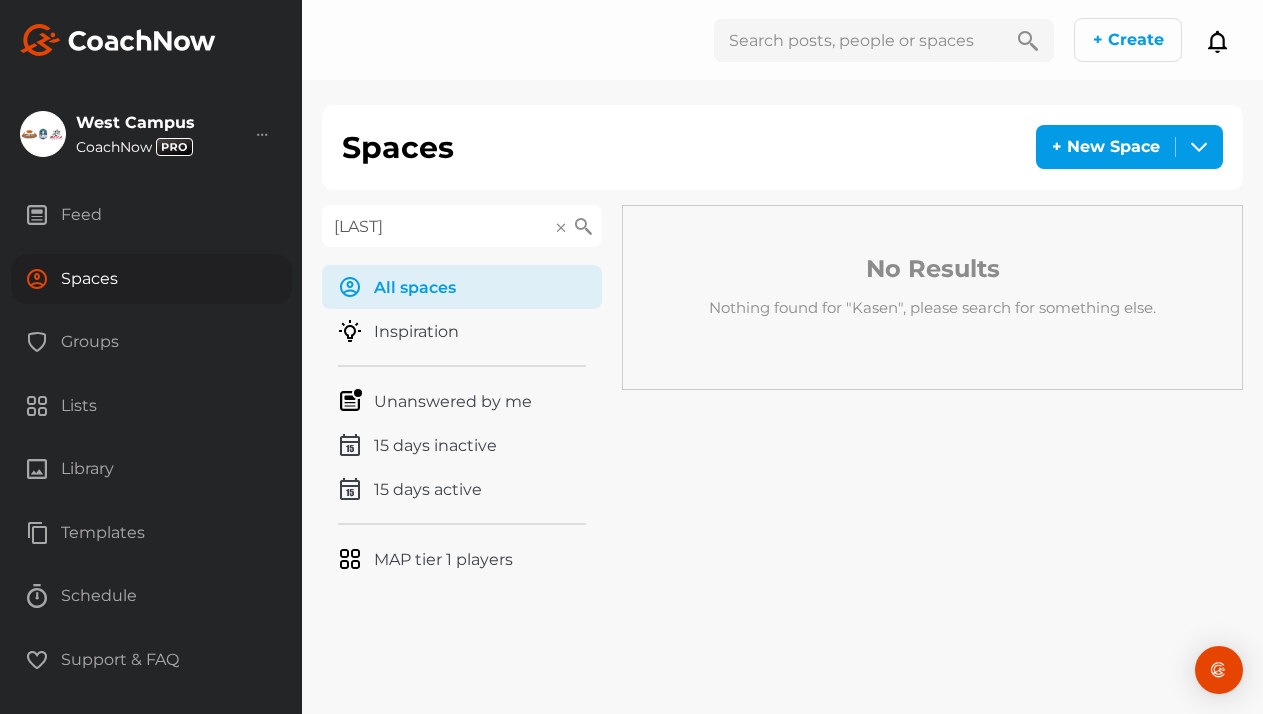 type on "[LAST]" 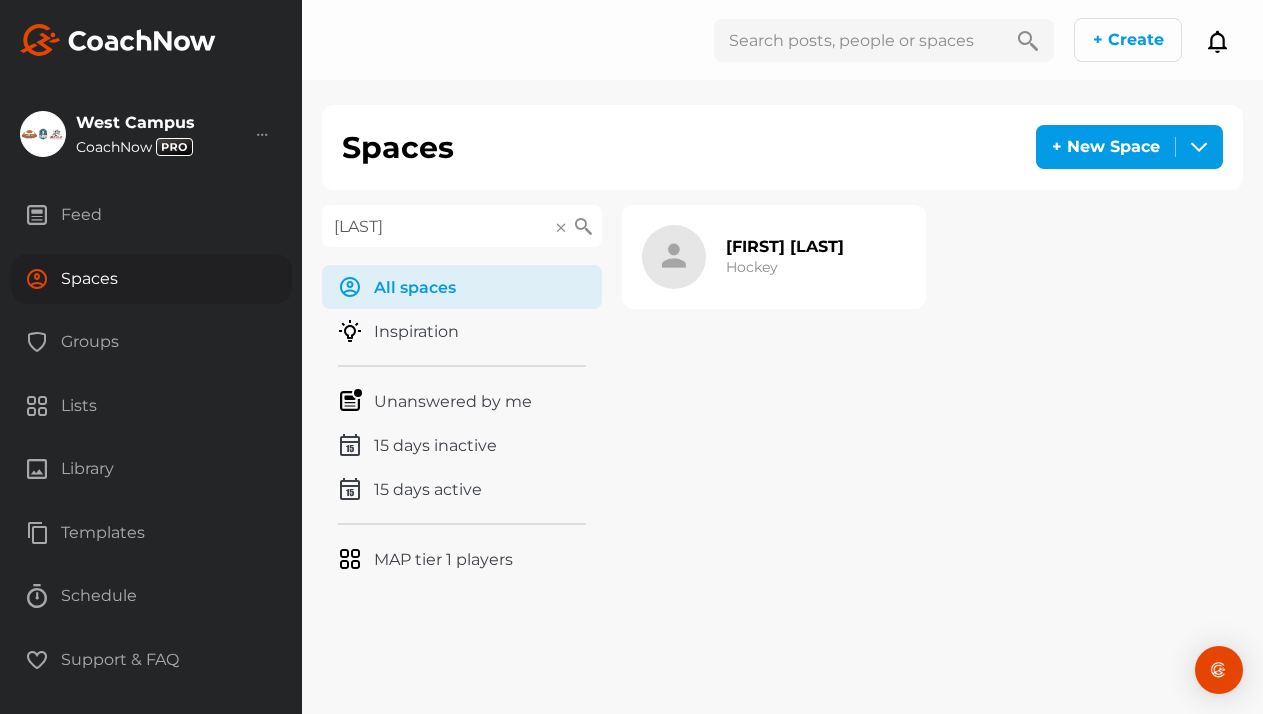 click on "Hockey" at bounding box center (752, 267) 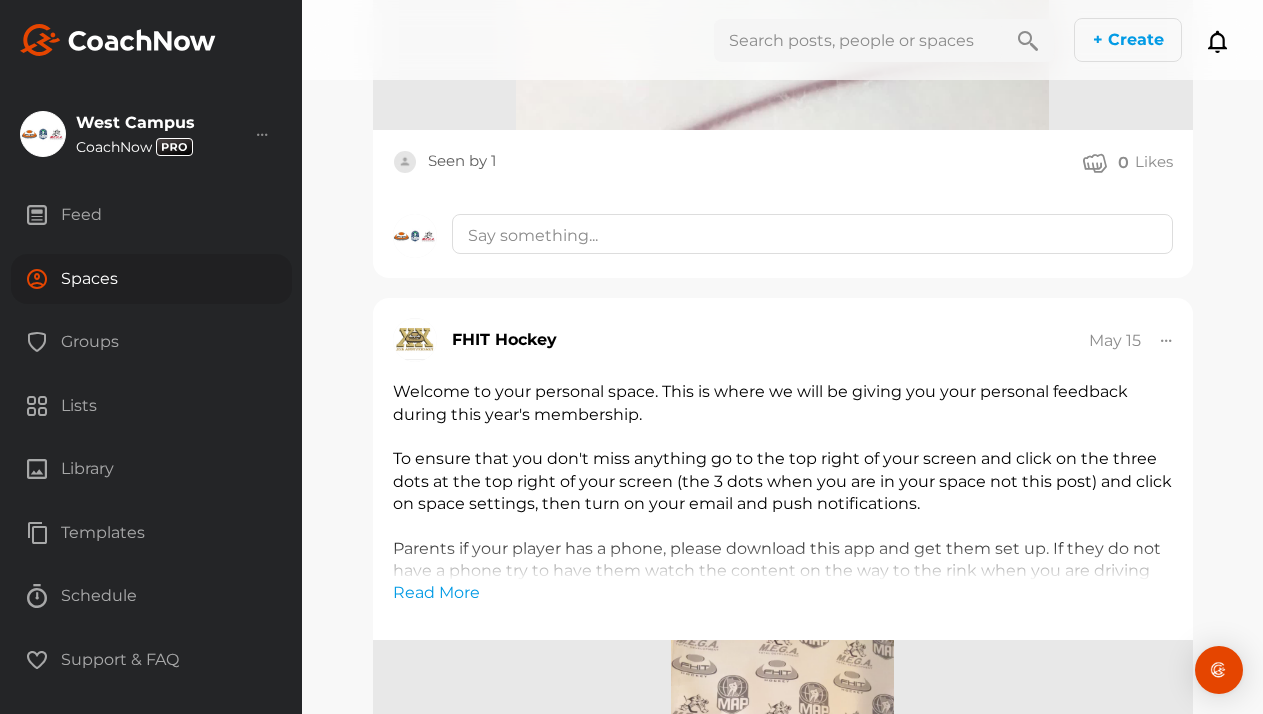 scroll, scrollTop: 4557, scrollLeft: 0, axis: vertical 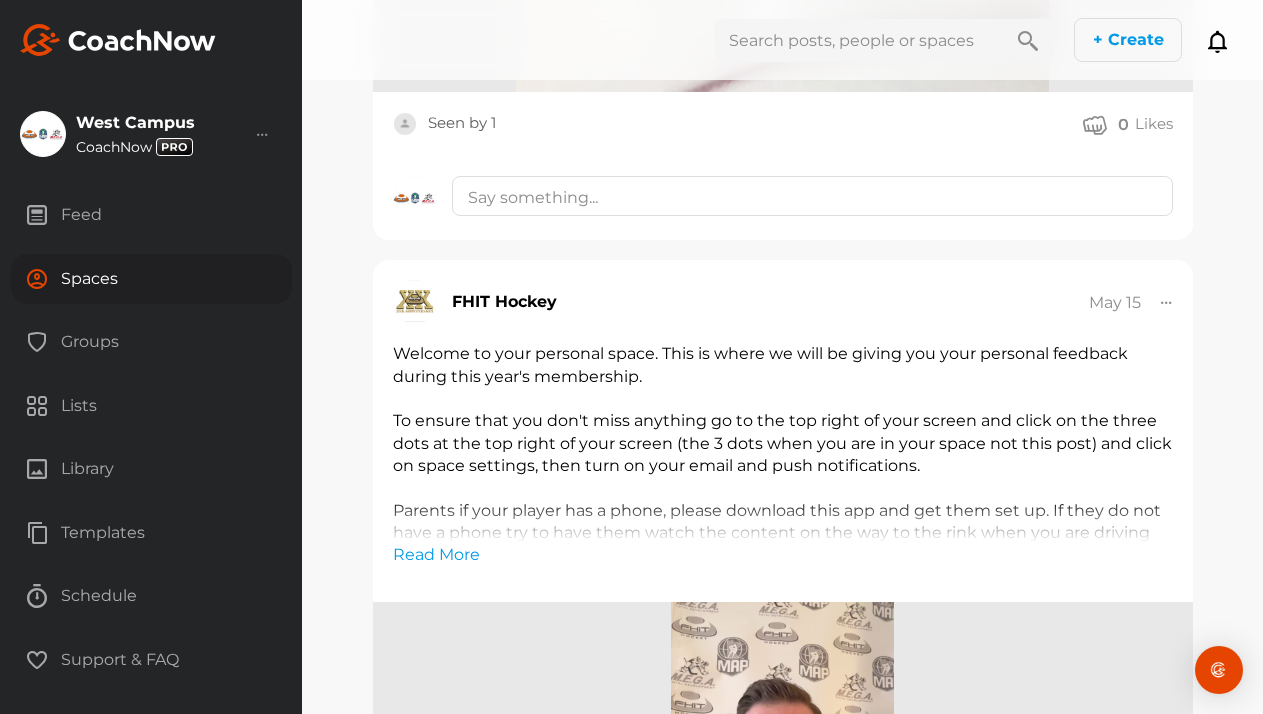 click on "Spaces" at bounding box center (151, 279) 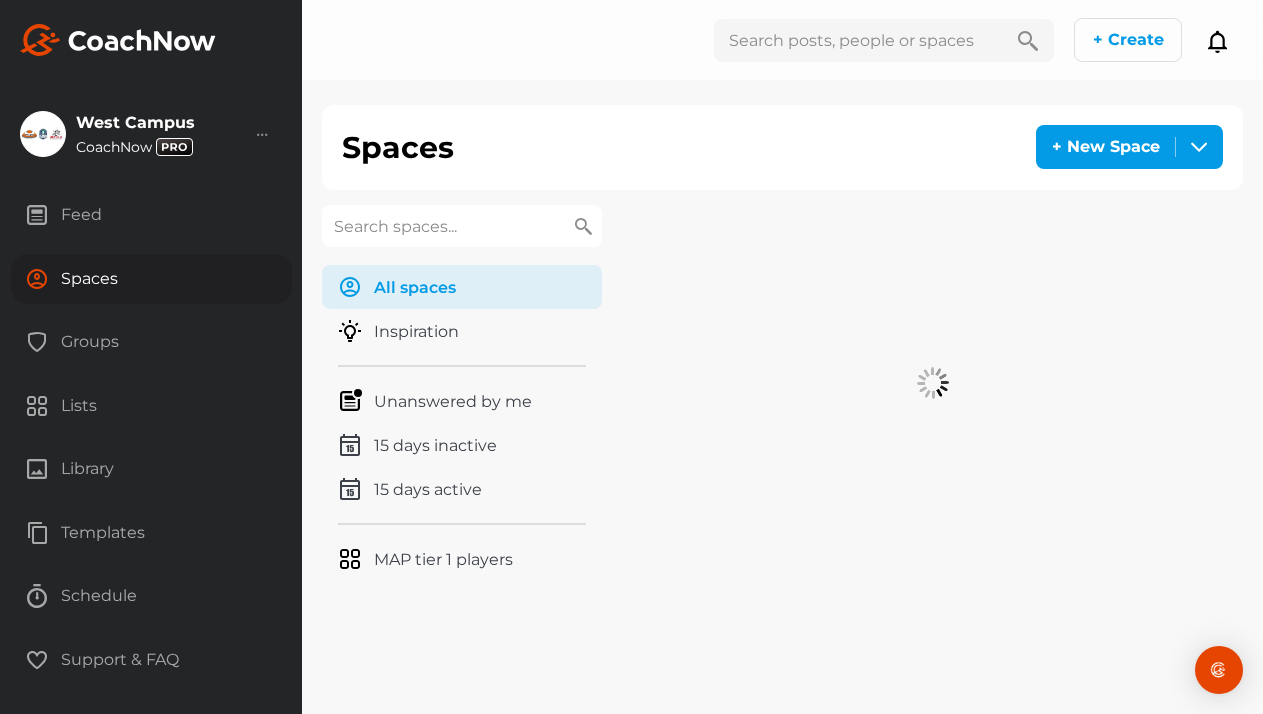 click at bounding box center (462, 226) 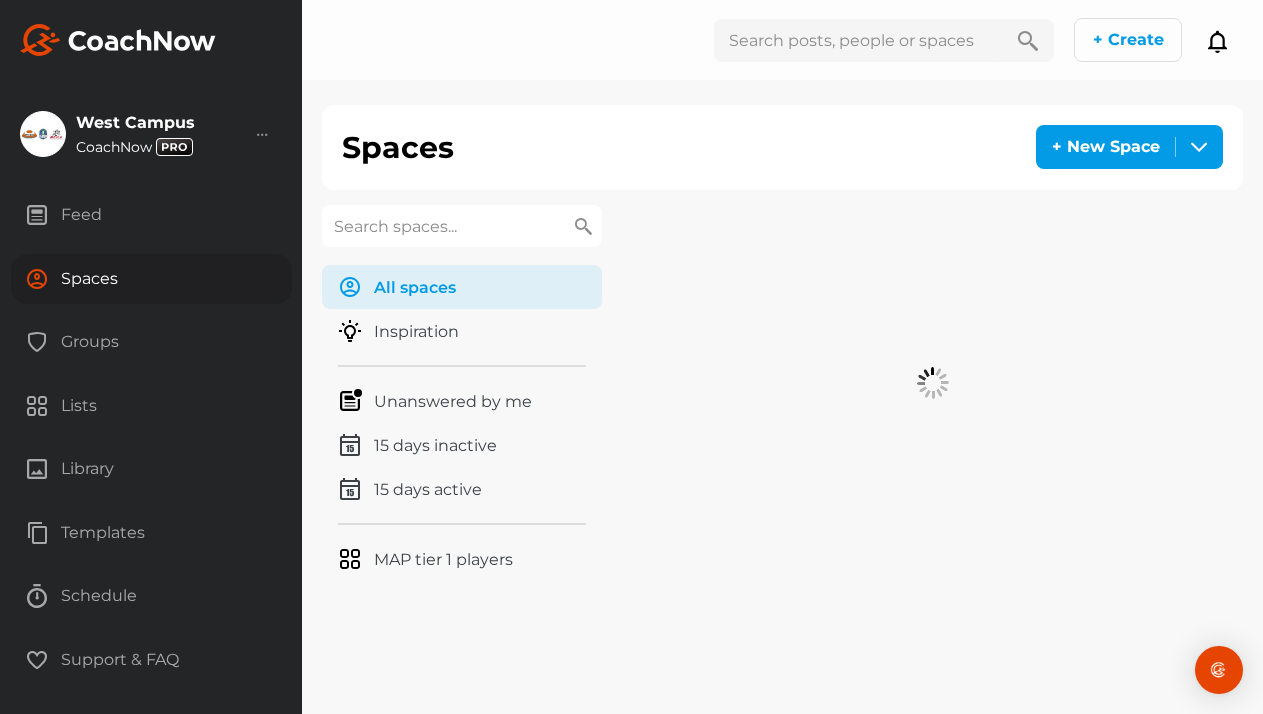 paste on "[NAME]" 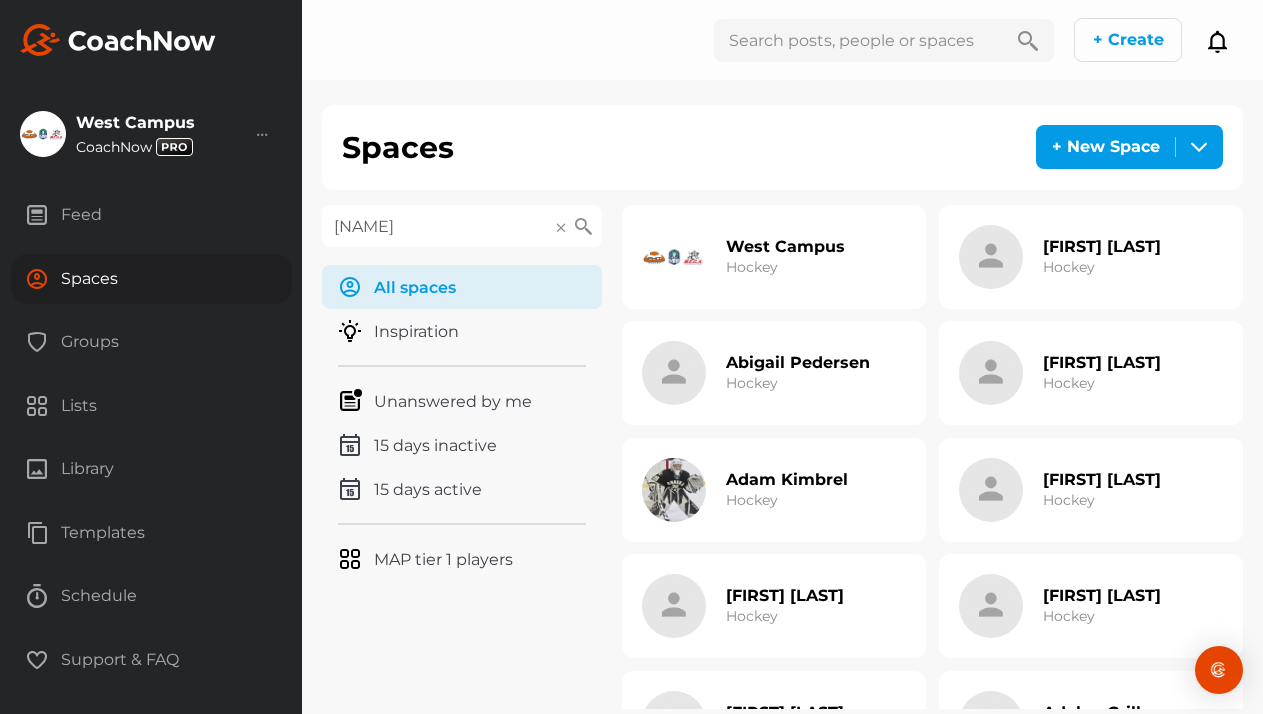 type on "[NAME]" 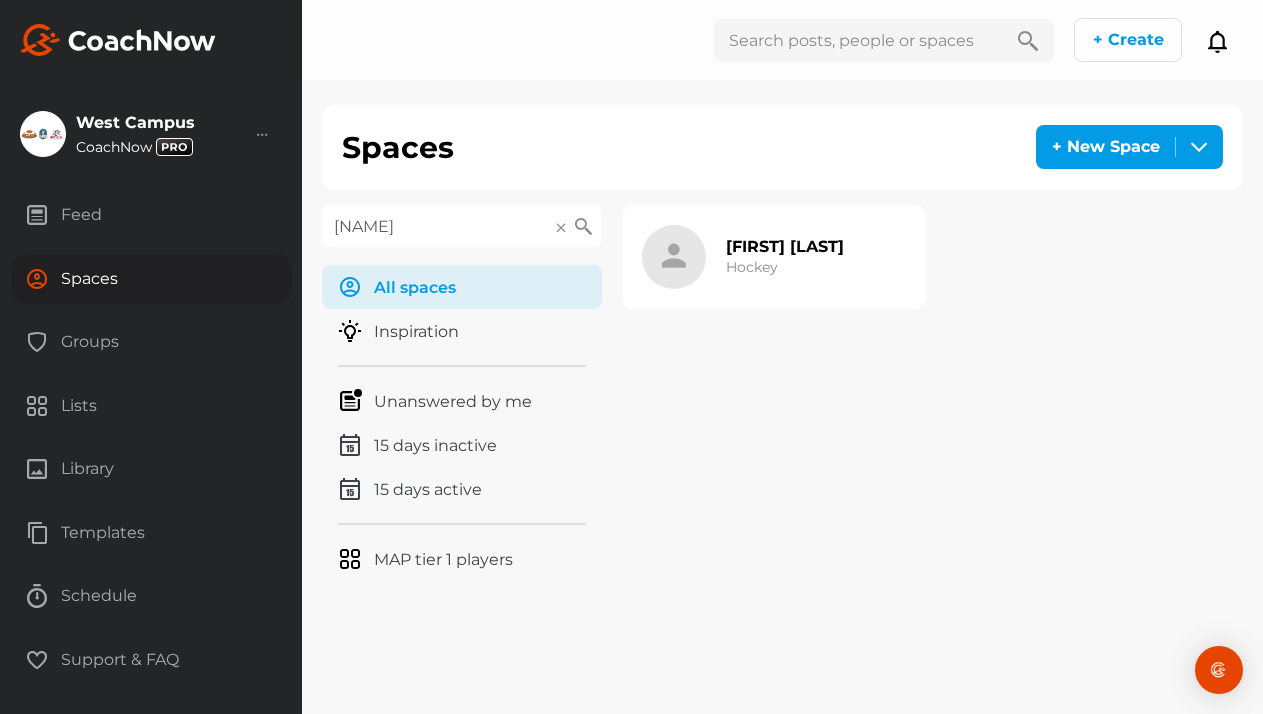 click on "[FIRST] [LAST]" at bounding box center (785, 246) 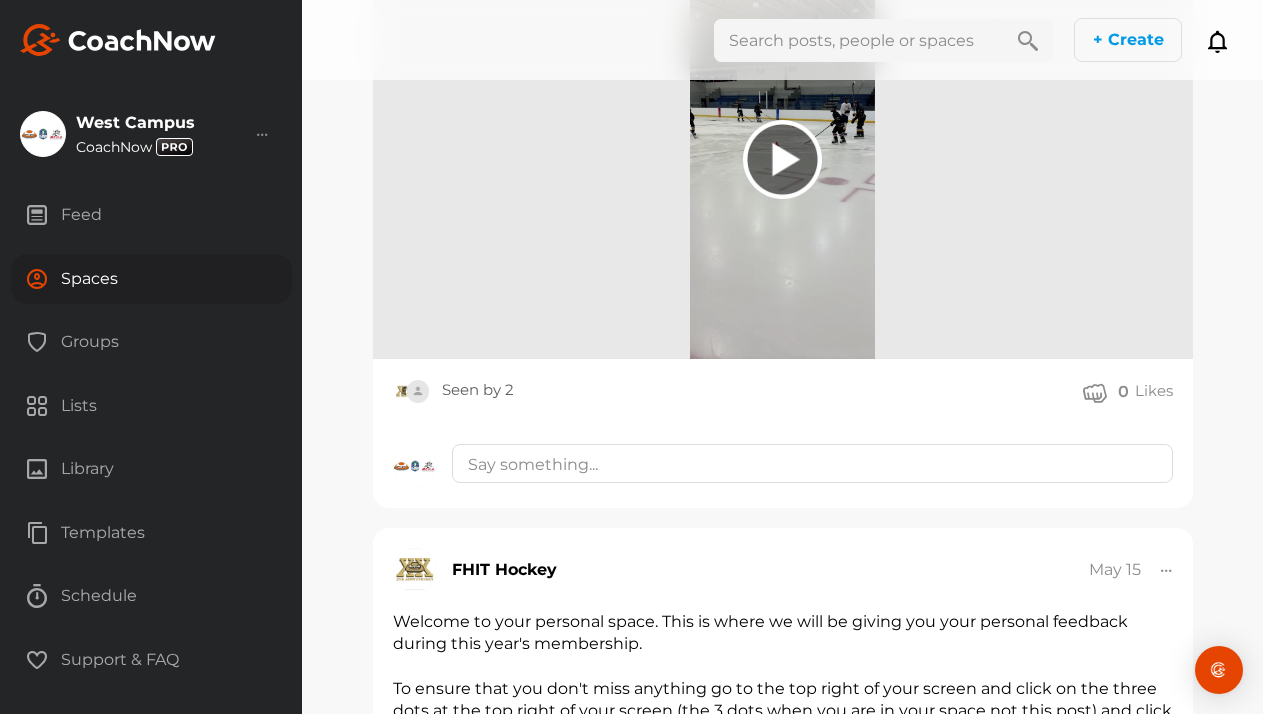 scroll, scrollTop: 6040, scrollLeft: 0, axis: vertical 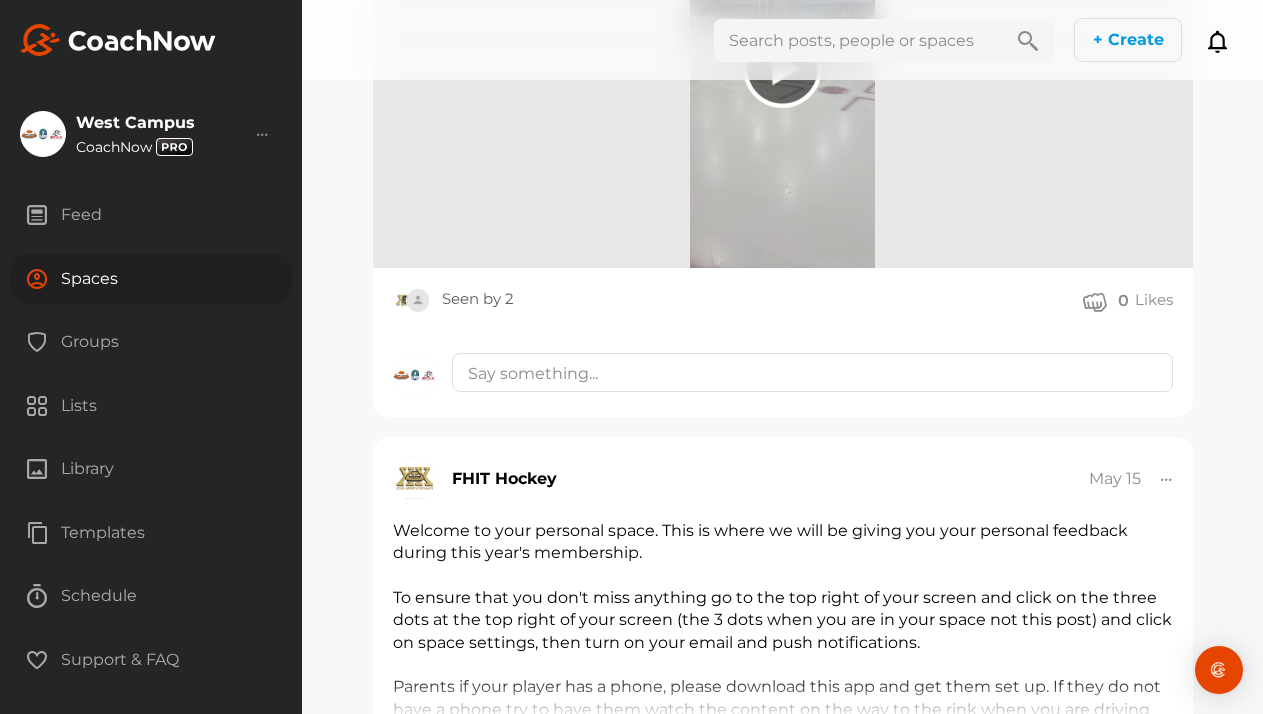 click on "Spaces" at bounding box center [151, 279] 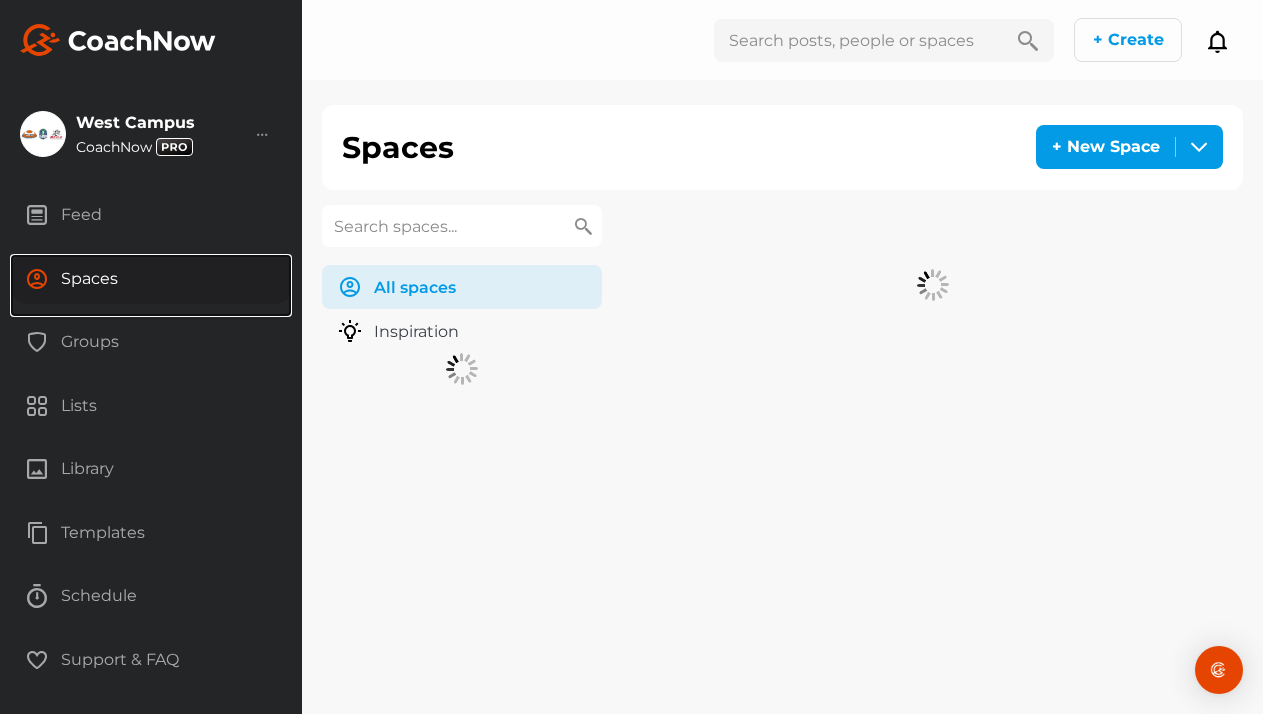 scroll, scrollTop: 0, scrollLeft: 0, axis: both 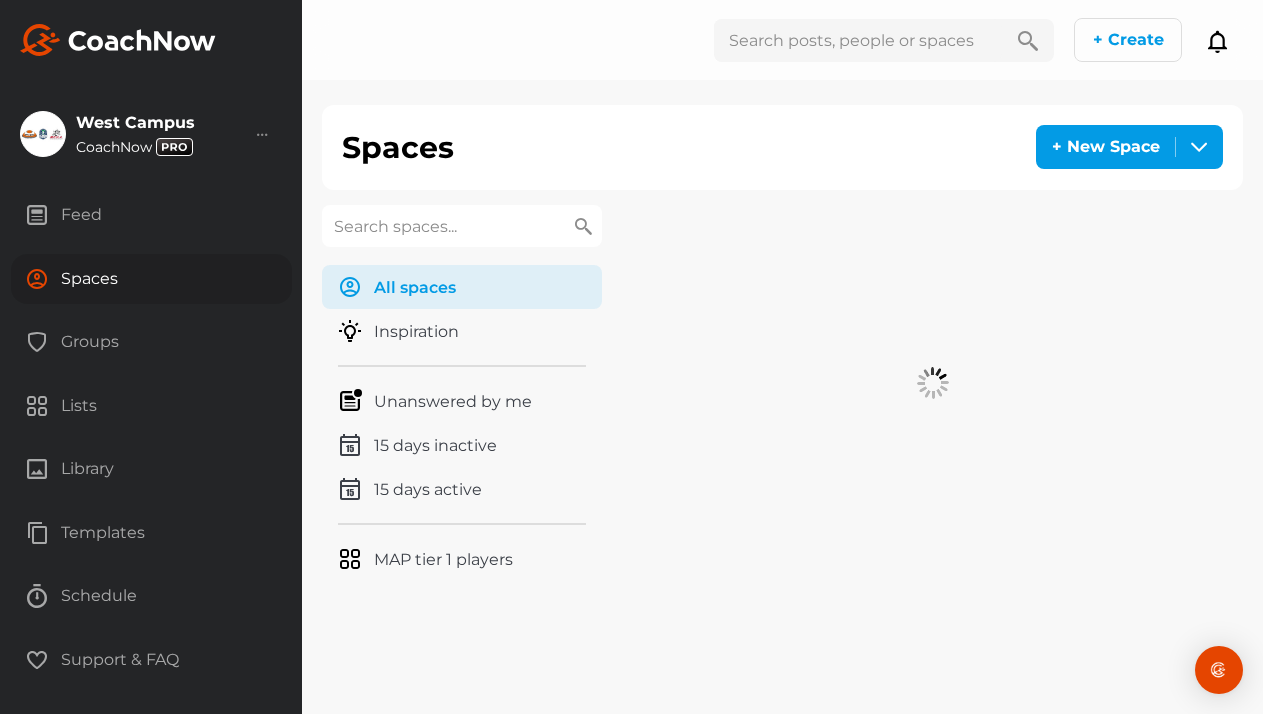 click at bounding box center (462, 226) 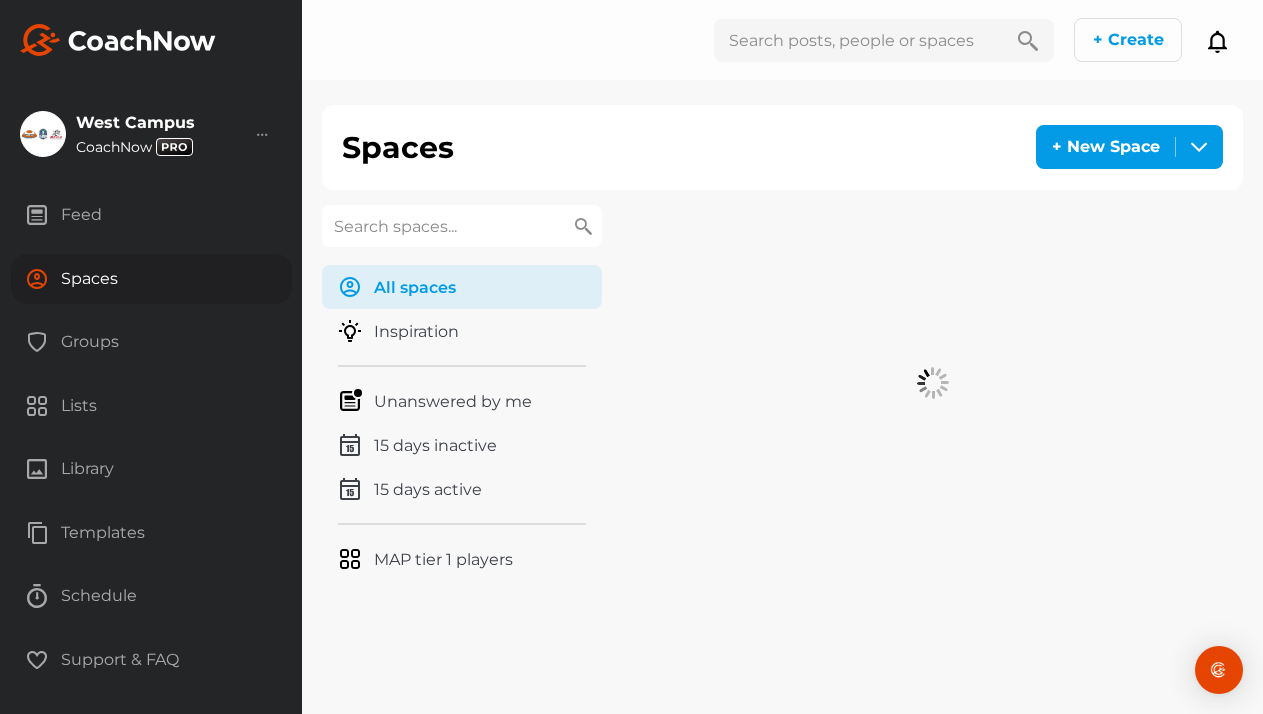paste on "[LAST]" 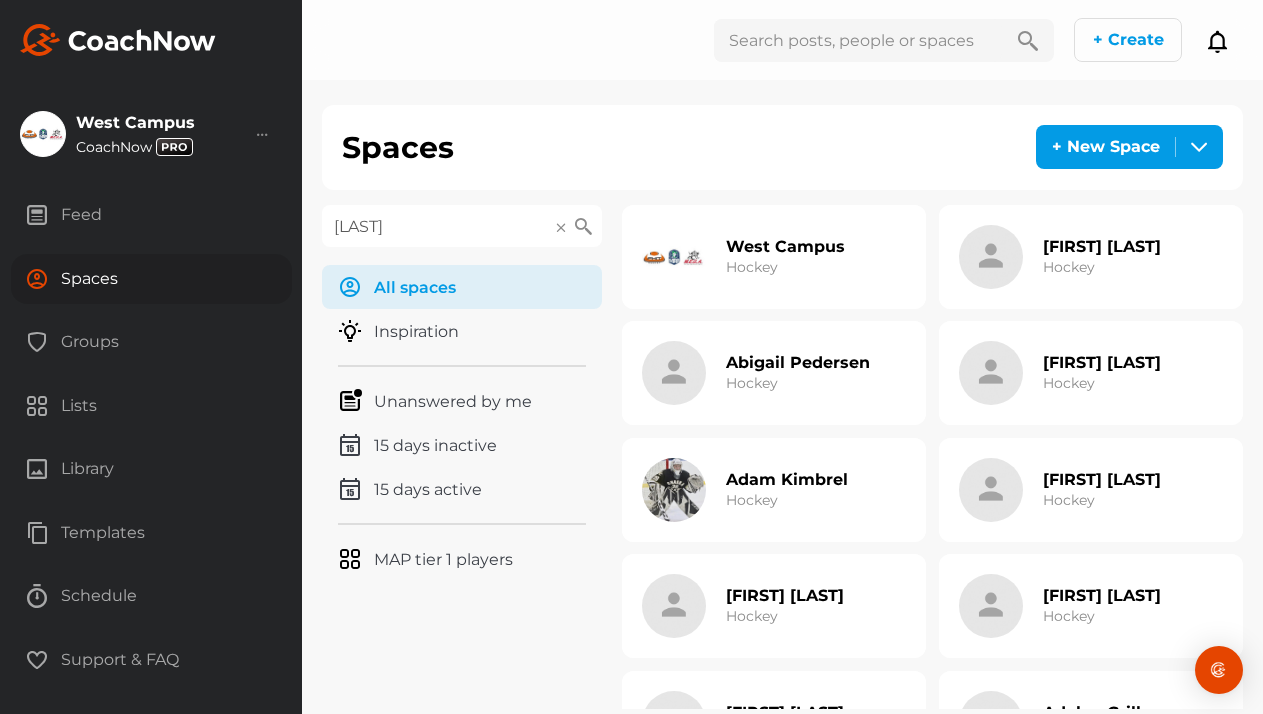 type on "[LAST]" 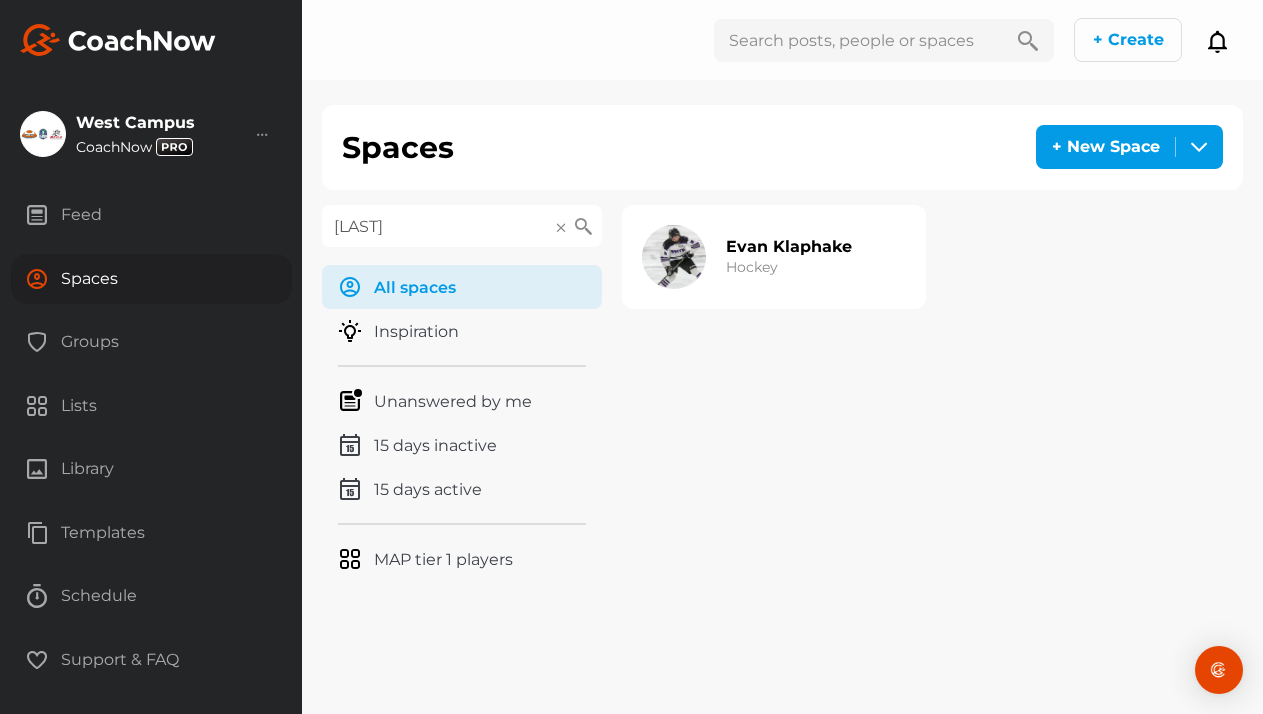 click on "[FIRST] [LAST] Hockey" at bounding box center (789, 257) 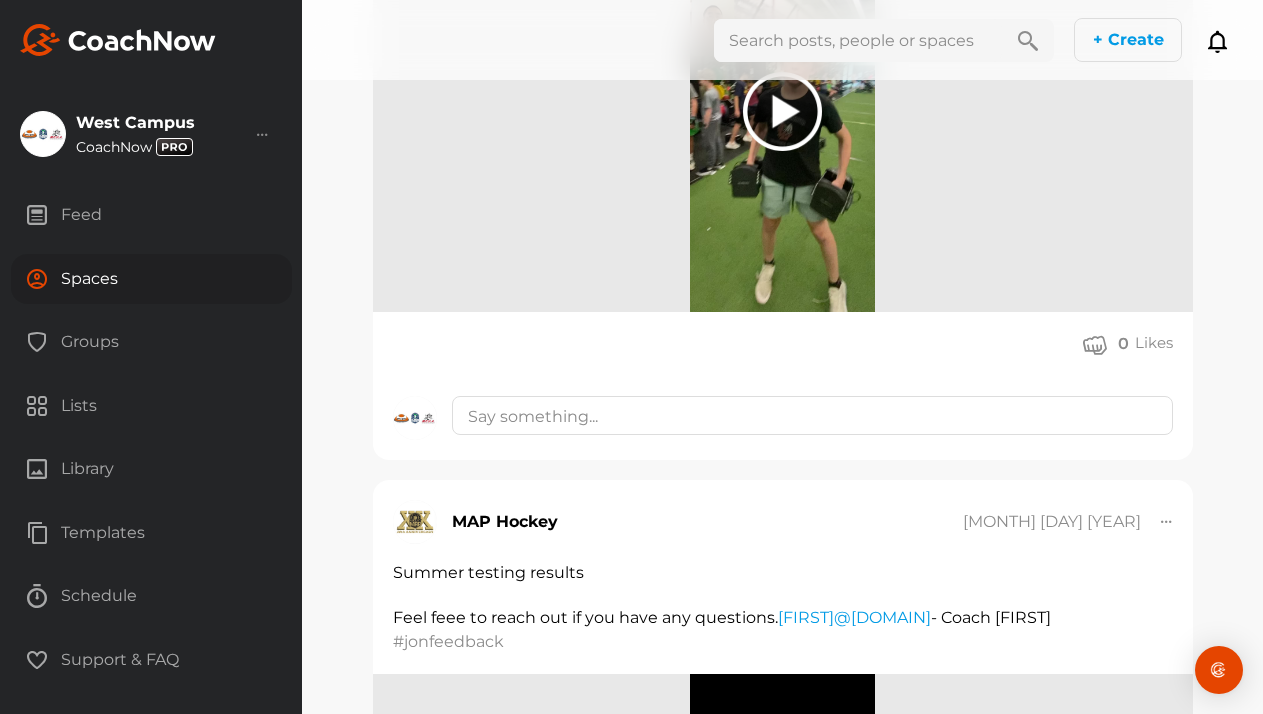scroll, scrollTop: 6202, scrollLeft: 0, axis: vertical 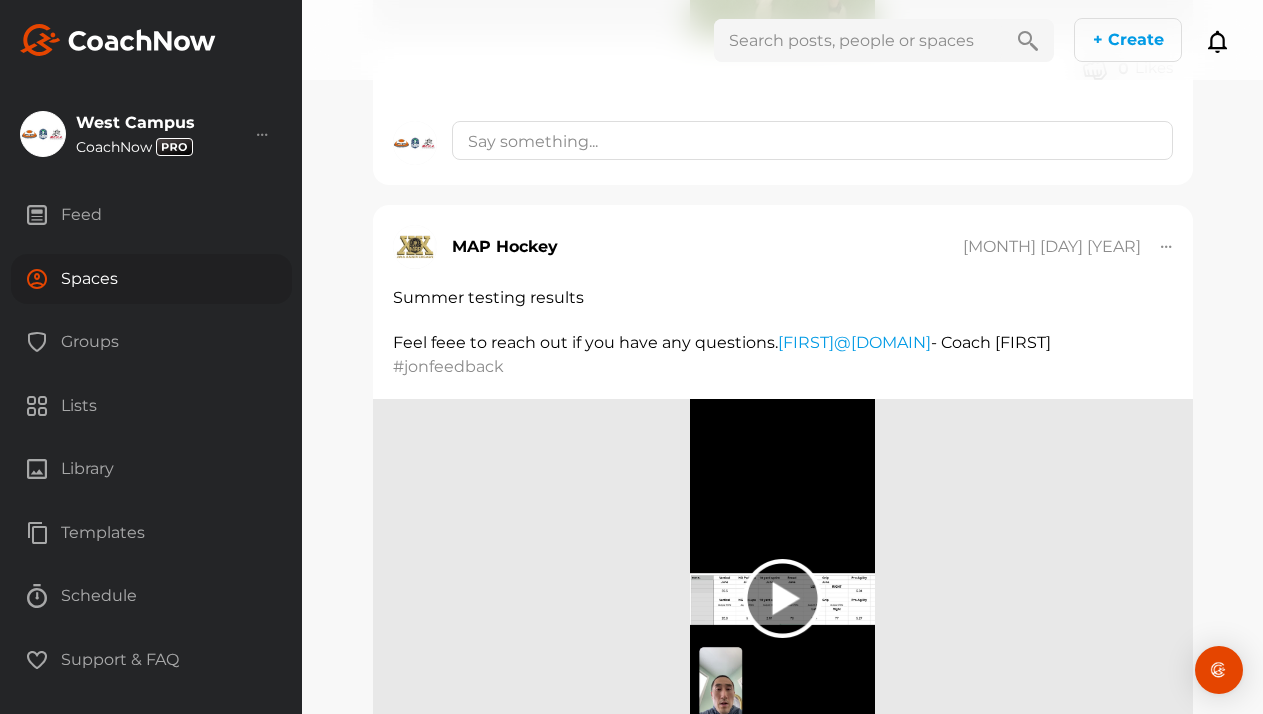 click on "Spaces" at bounding box center (151, 279) 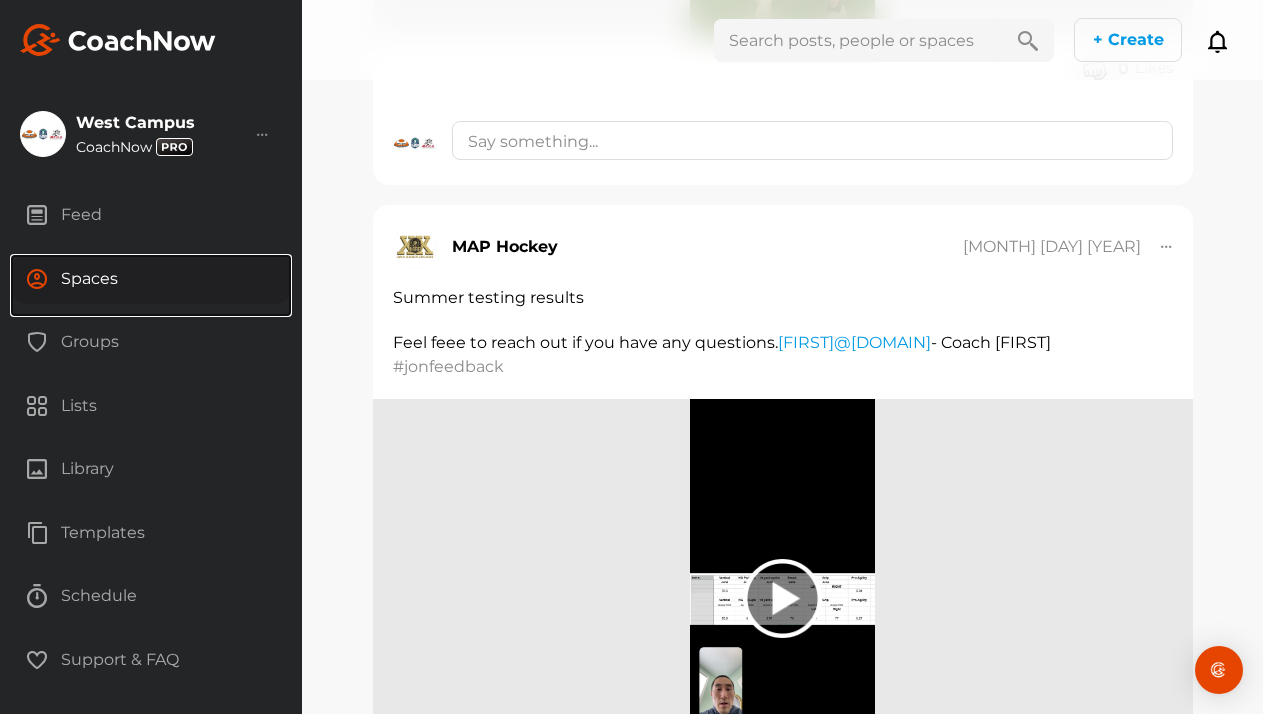 scroll, scrollTop: 0, scrollLeft: 0, axis: both 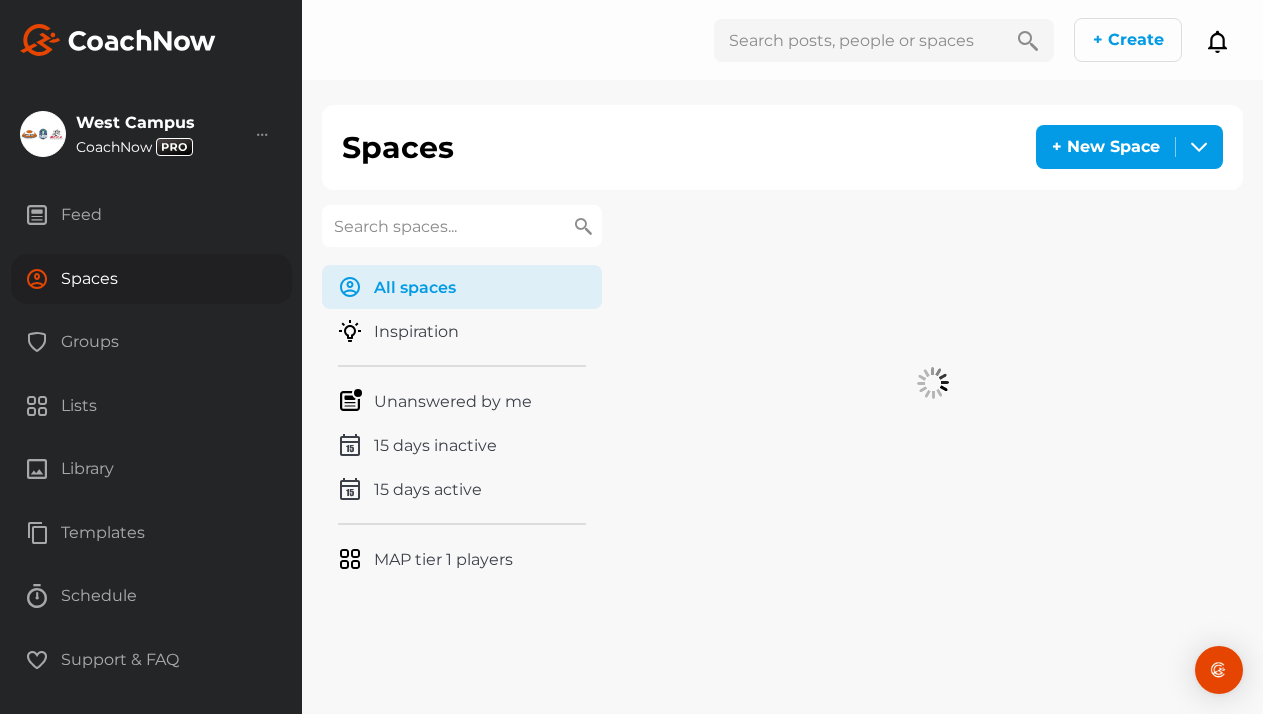 click at bounding box center (462, 226) 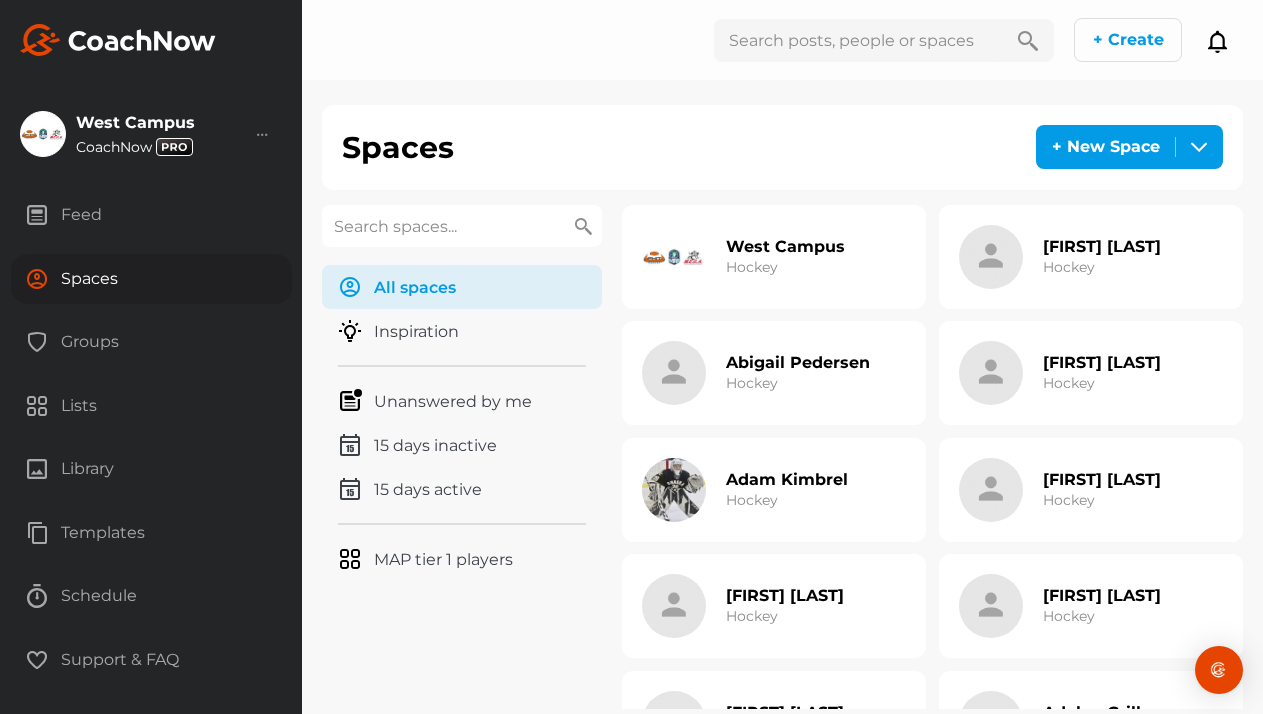 paste on "[LAST]" 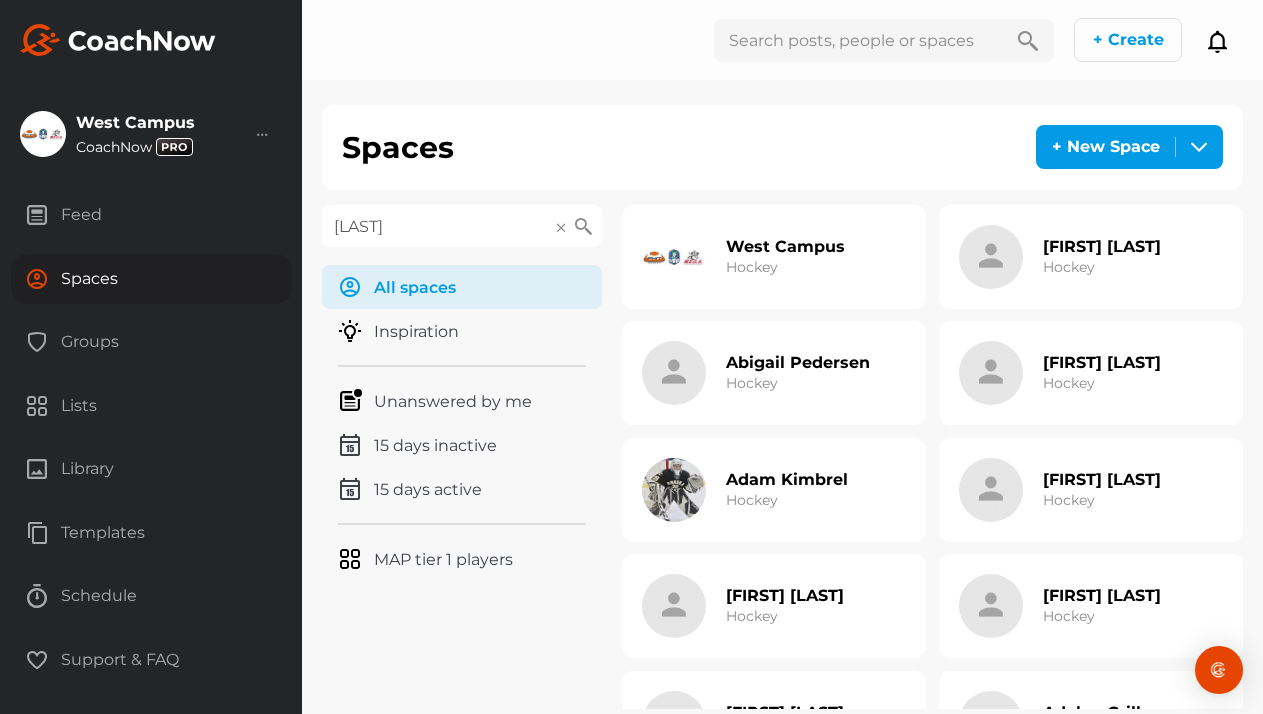 type on "[LAST]" 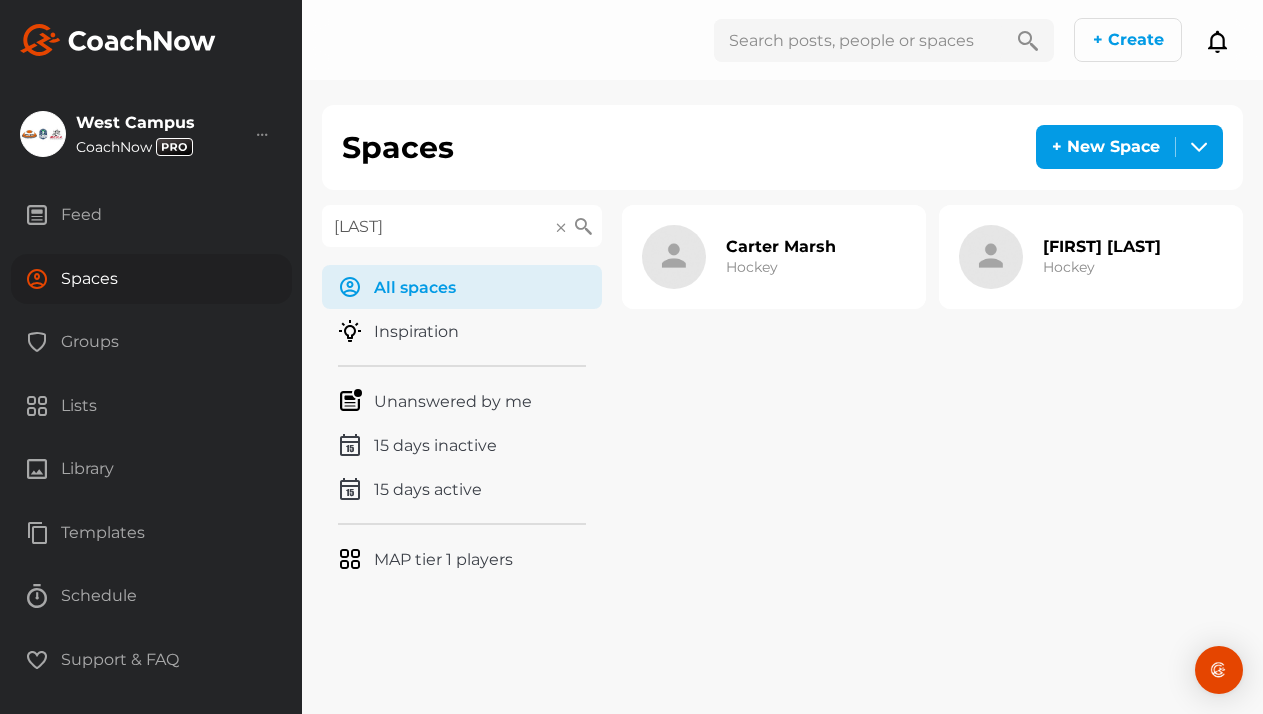 click on "[FIRST] [LAST] Hockey" at bounding box center (774, 257) 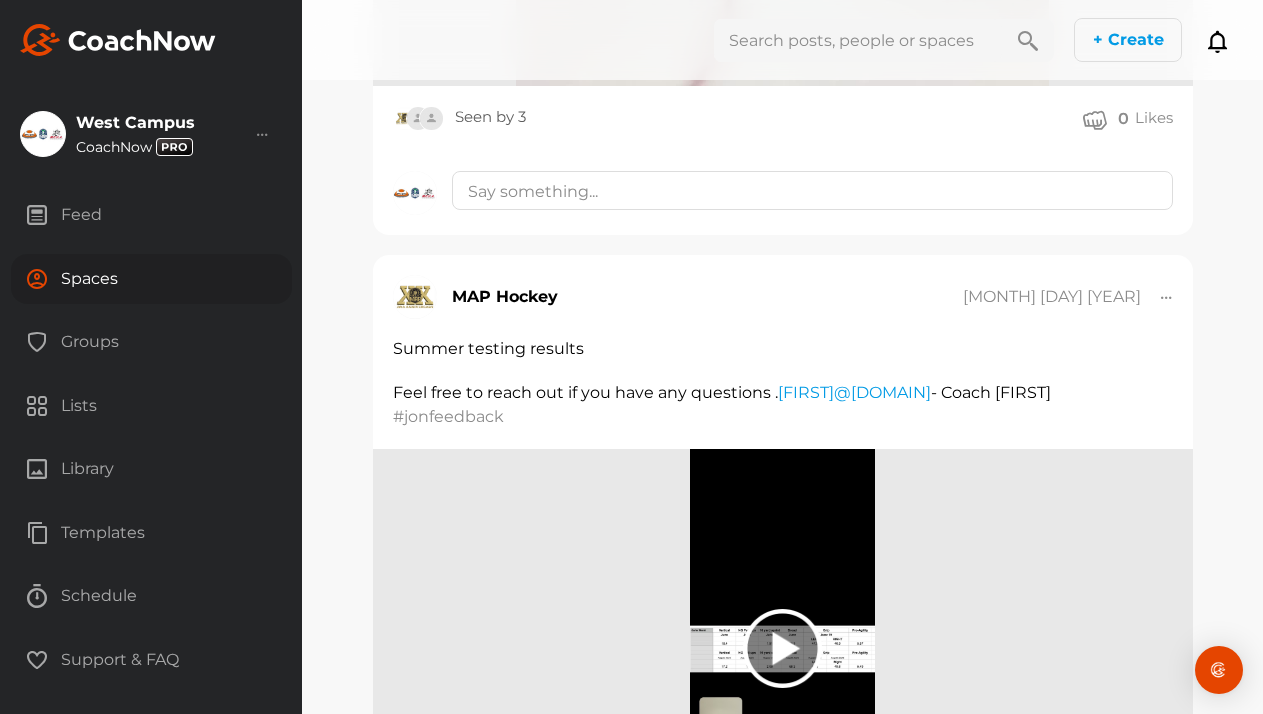 scroll, scrollTop: 7640, scrollLeft: 0, axis: vertical 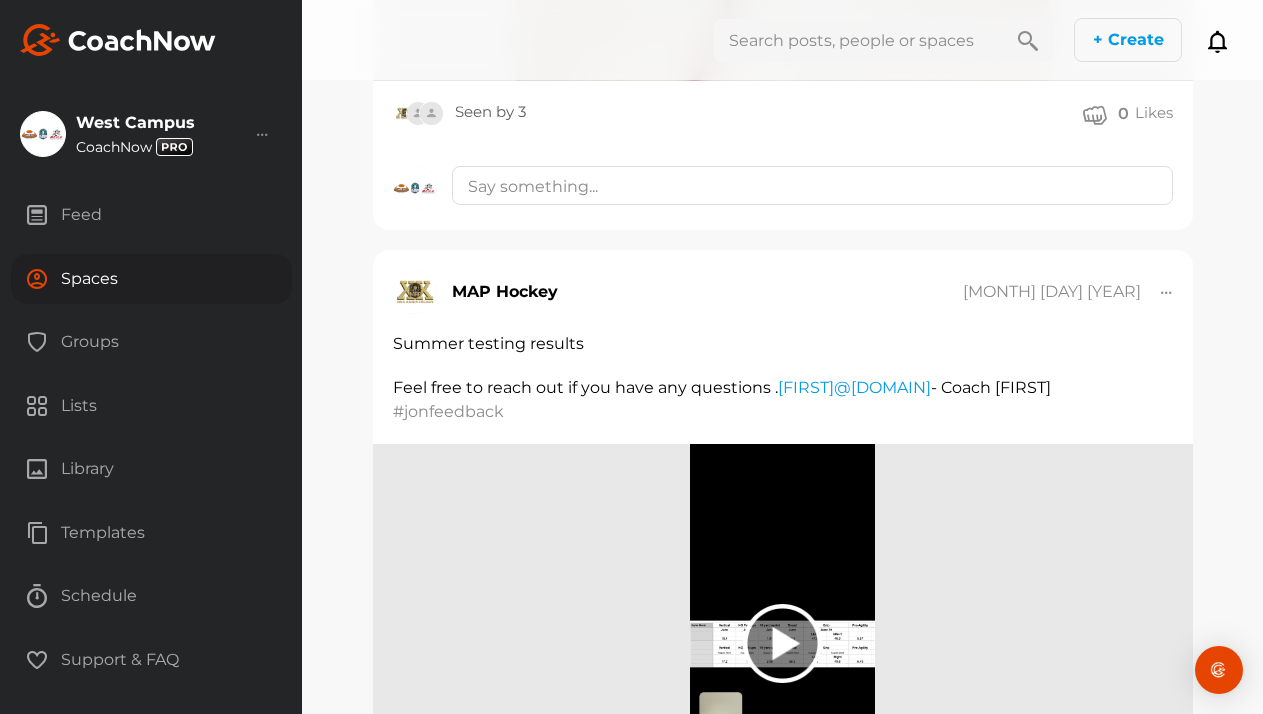 click on "Spaces" at bounding box center [151, 279] 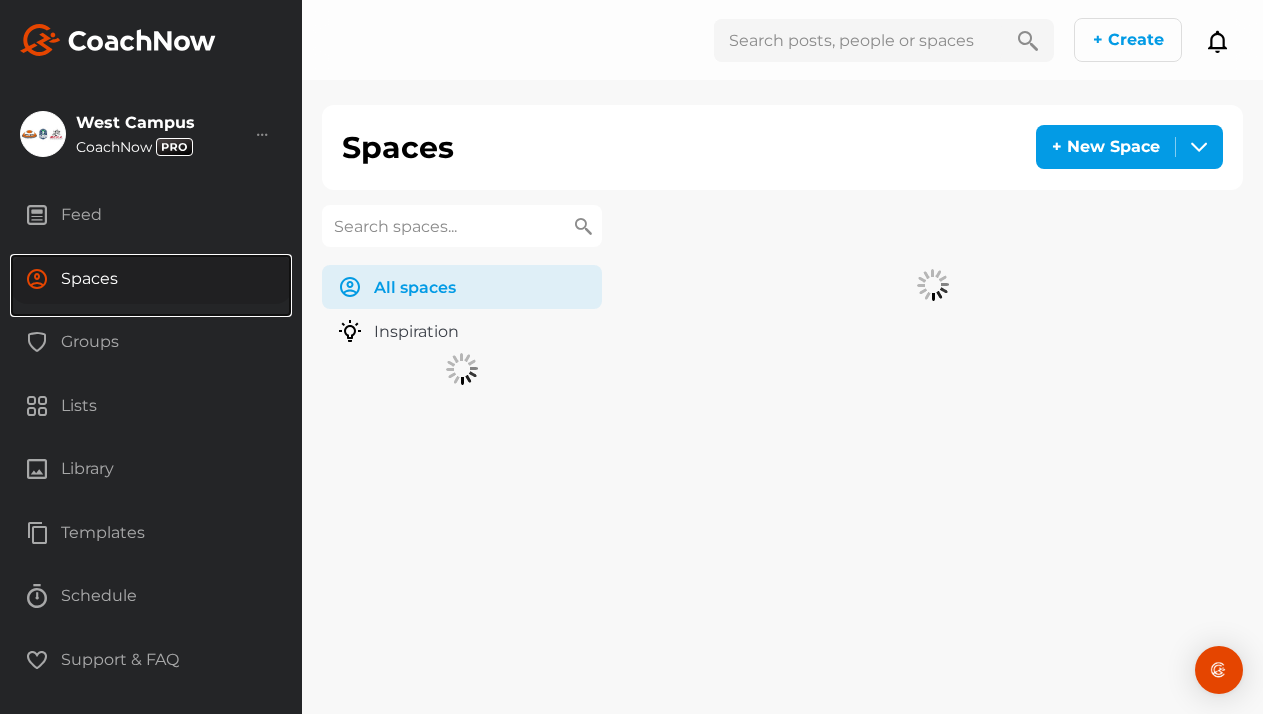 scroll, scrollTop: 0, scrollLeft: 0, axis: both 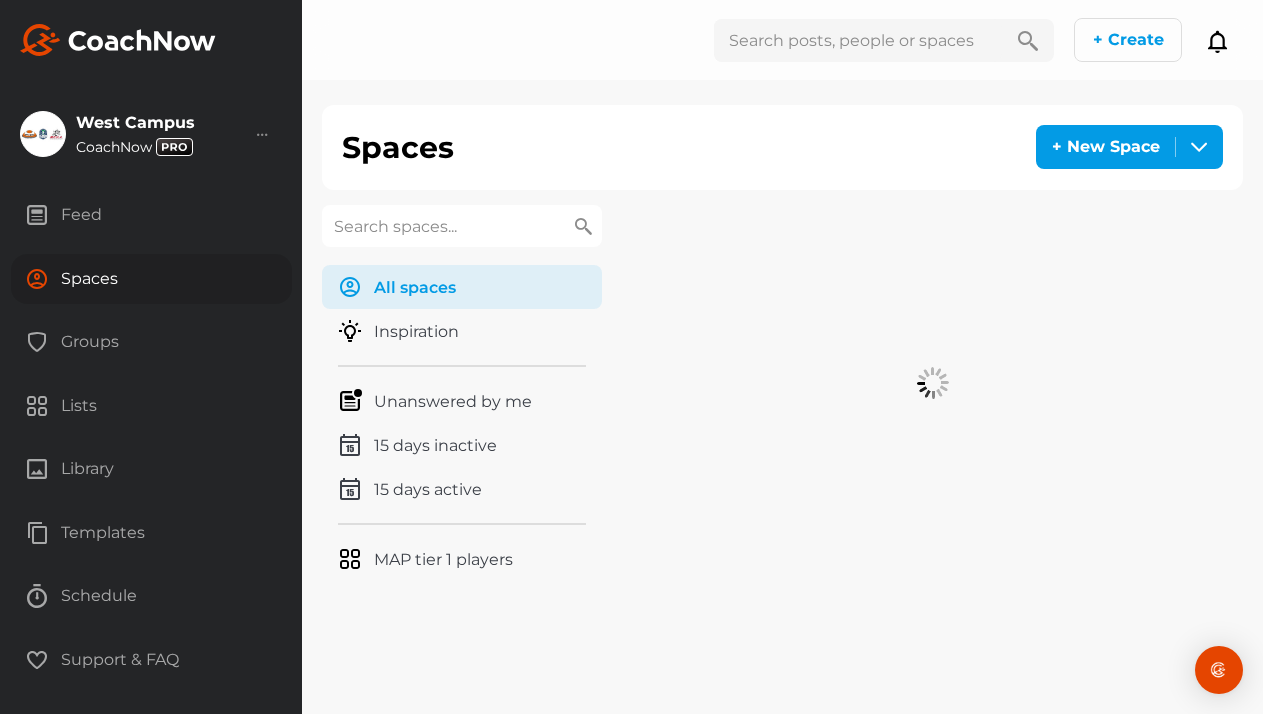 click at bounding box center [462, 226] 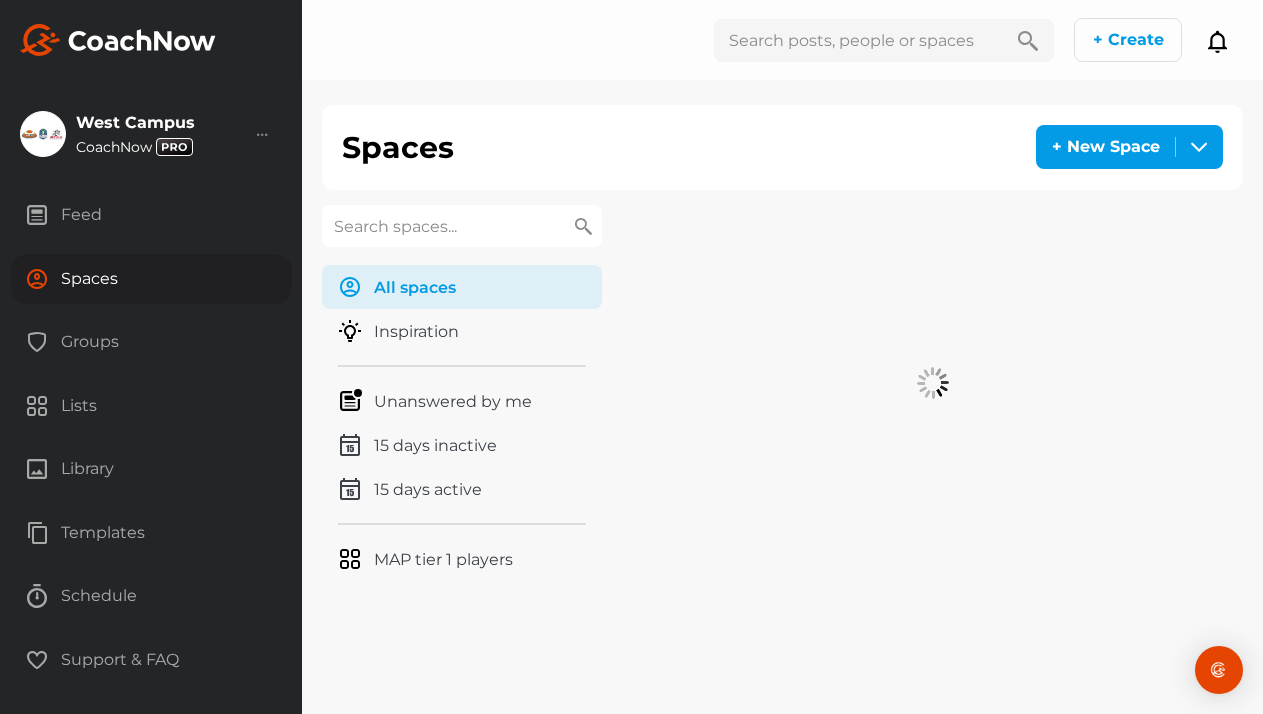 paste on "[LAST]" 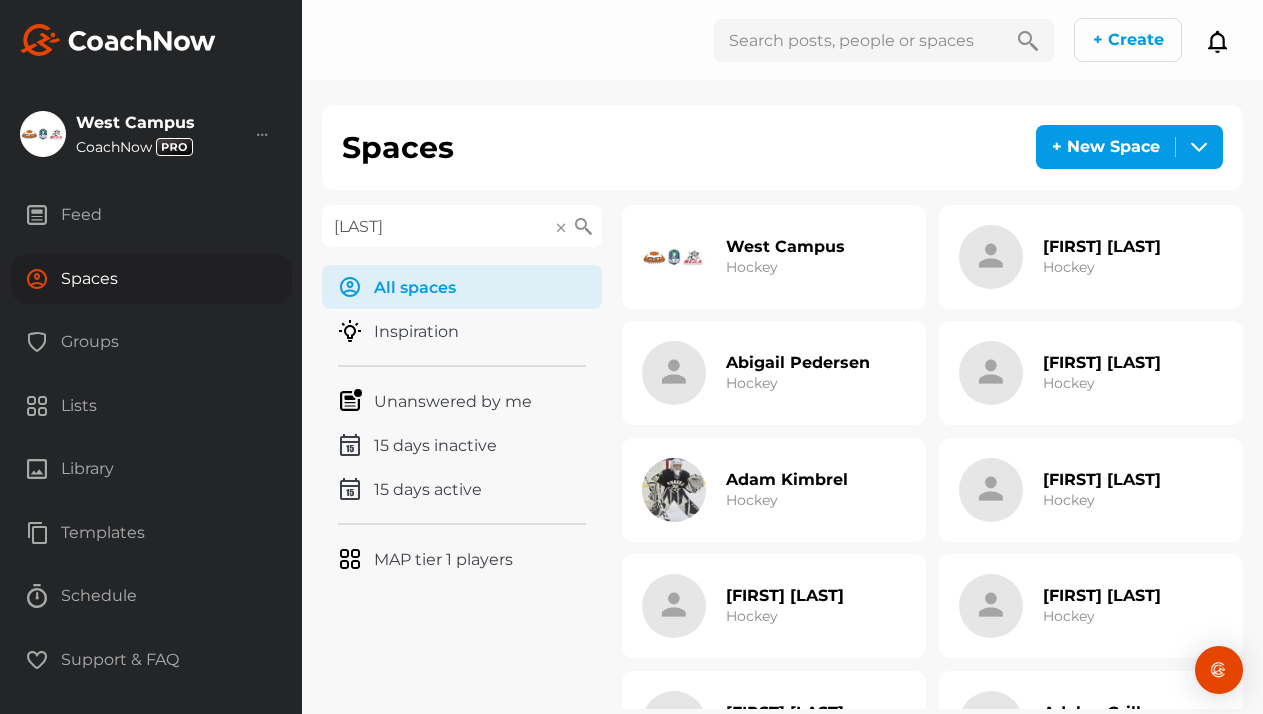 type on "[LAST]" 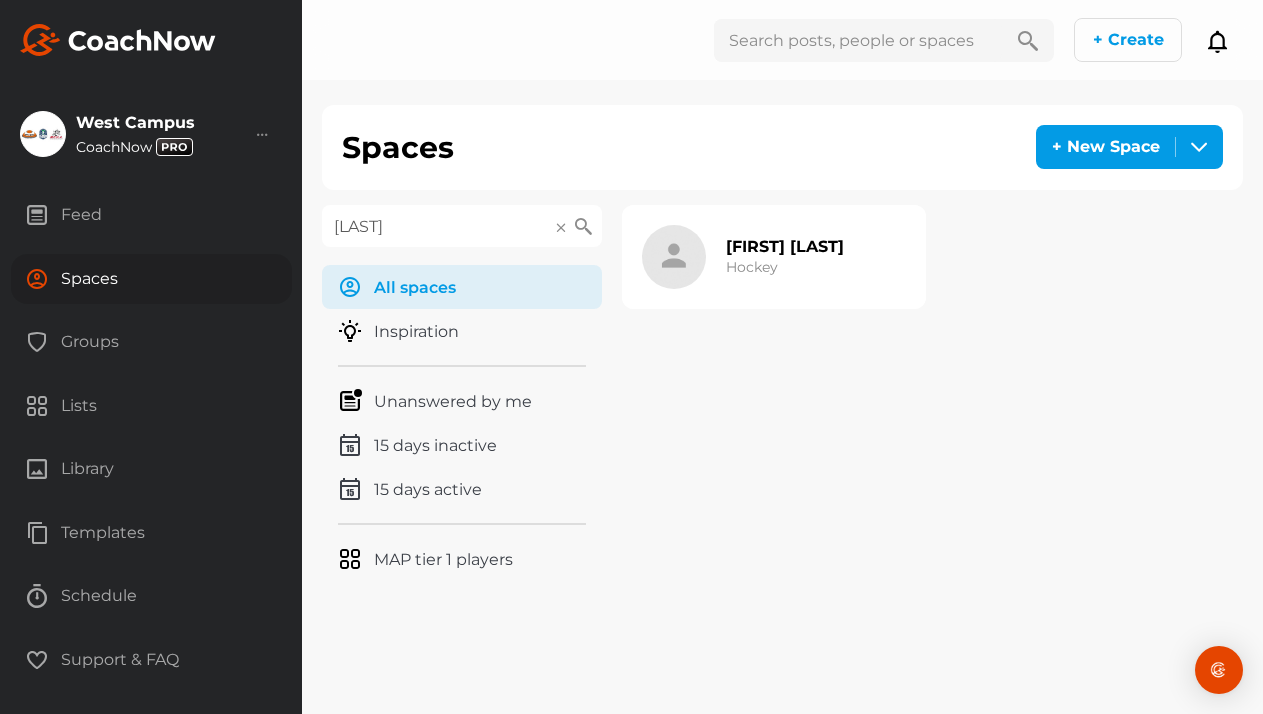 click on "[FIRST] [LAST] Hockey" at bounding box center [785, 257] 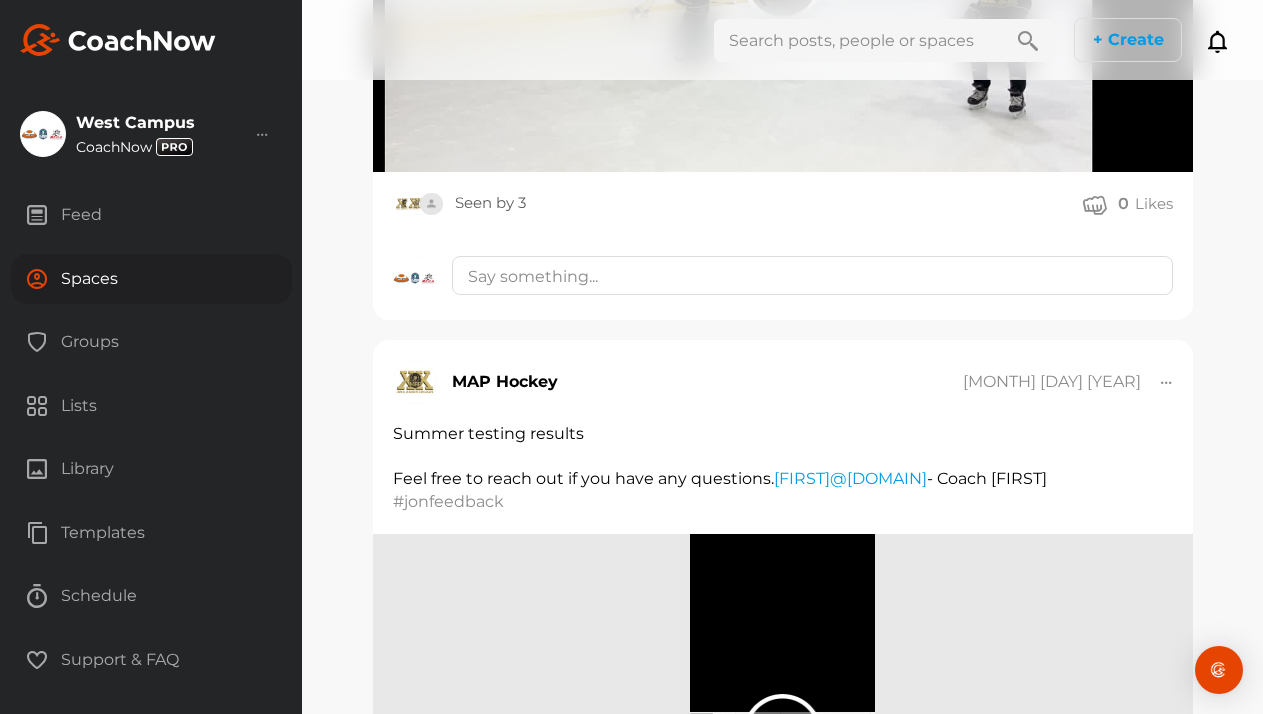 scroll, scrollTop: 5304, scrollLeft: 0, axis: vertical 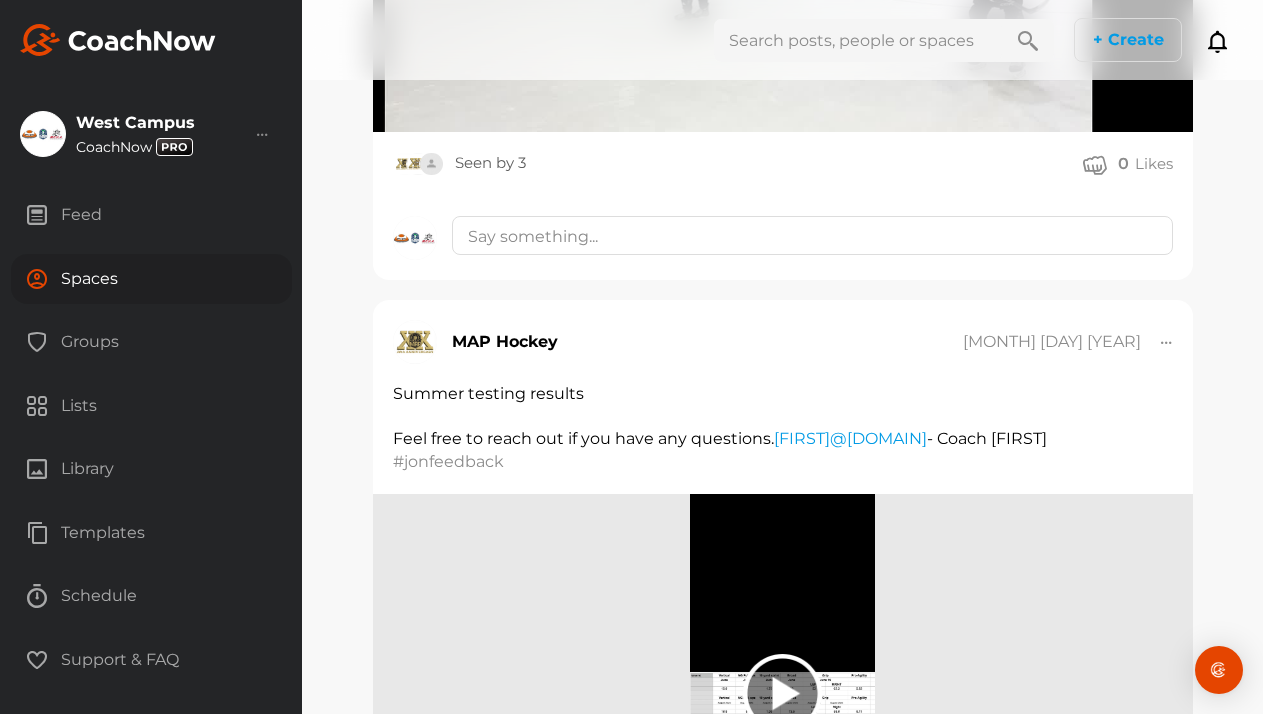 click on "Spaces" at bounding box center [151, 279] 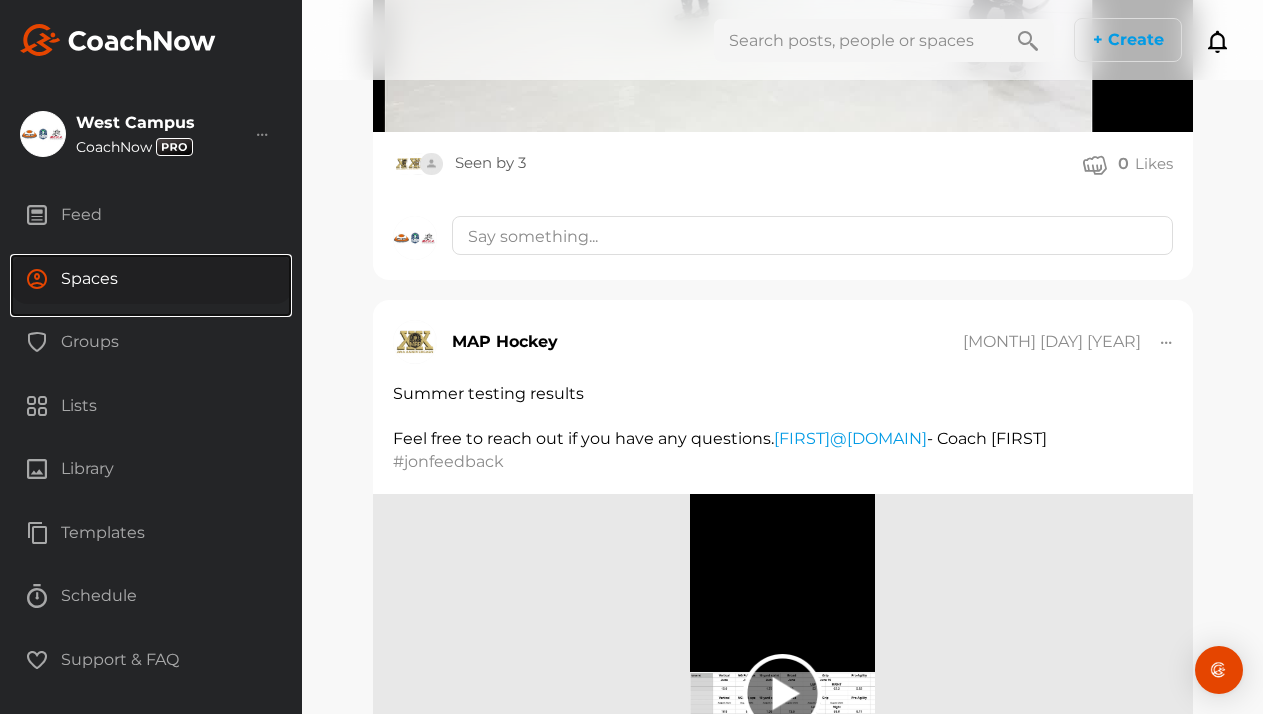 scroll, scrollTop: 0, scrollLeft: 0, axis: both 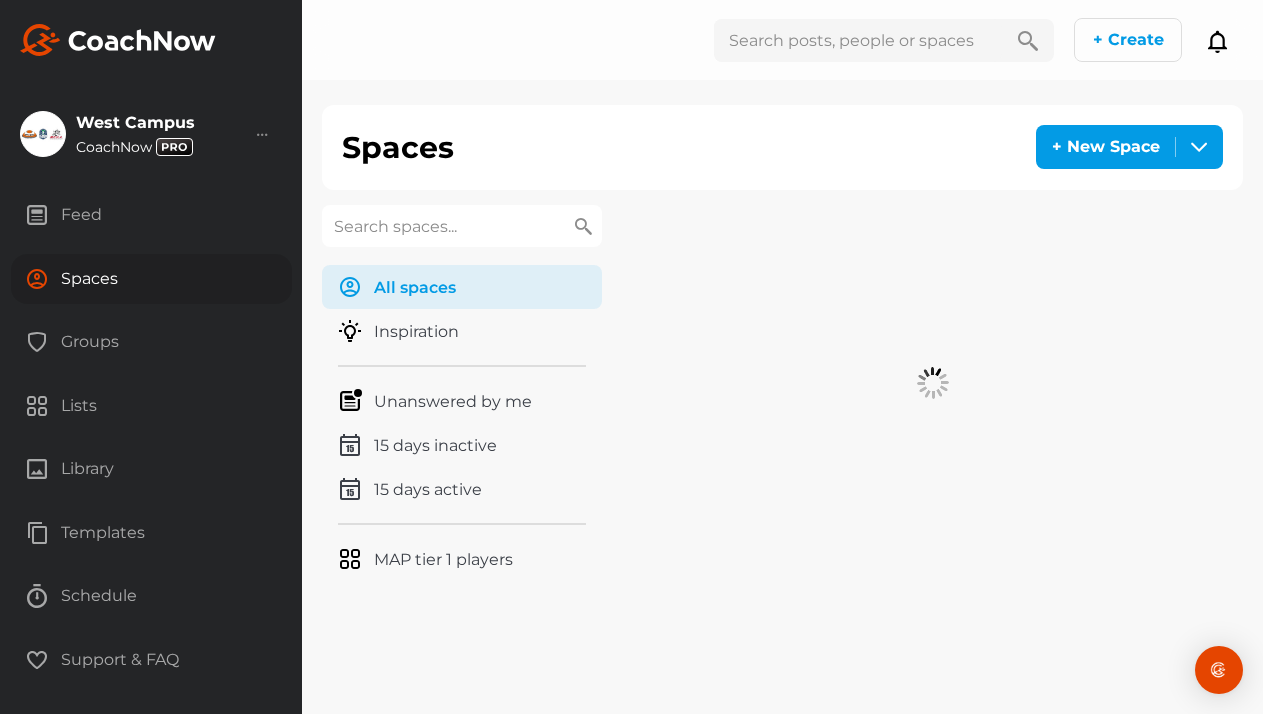 click at bounding box center [462, 226] 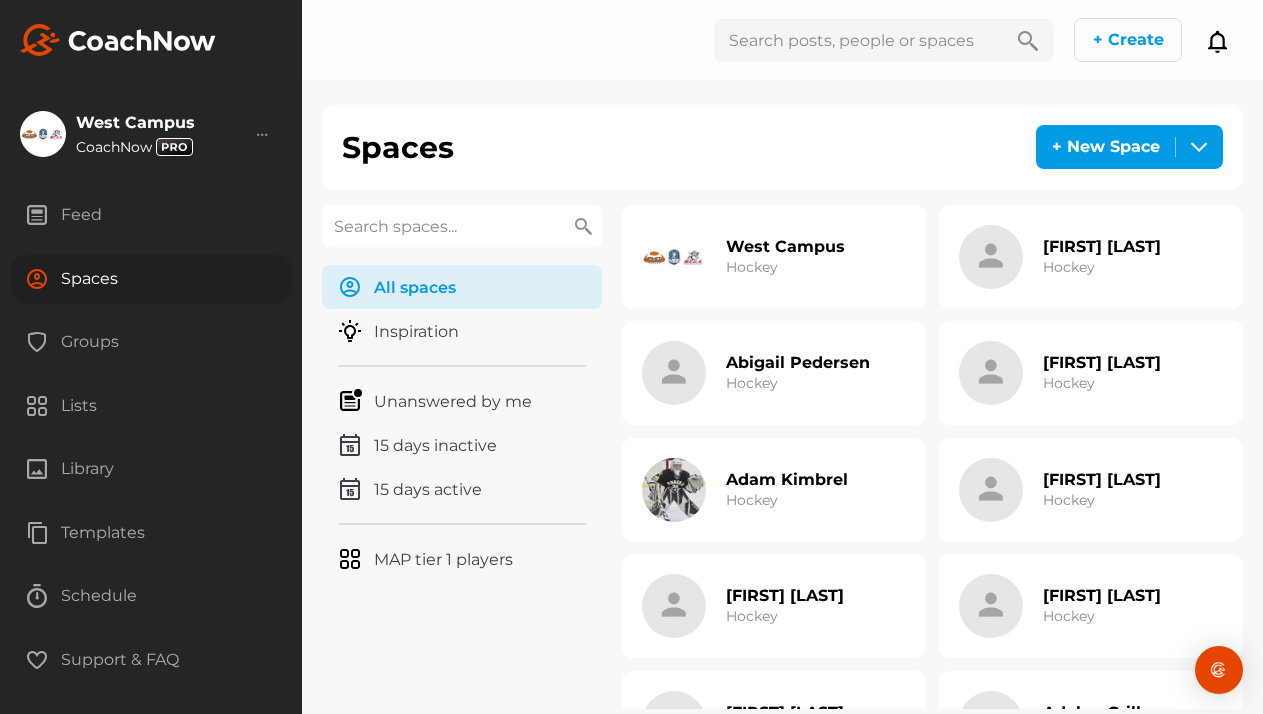 paste on "[LAST]" 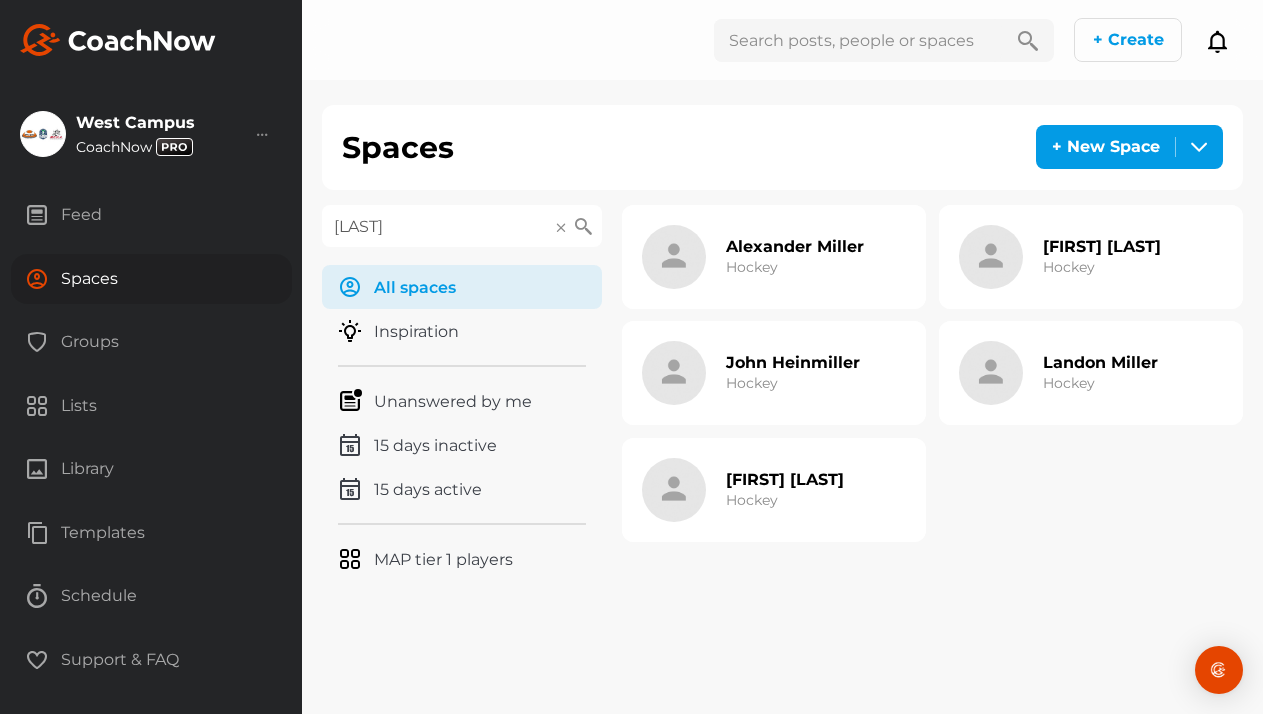 type on "[LAST]" 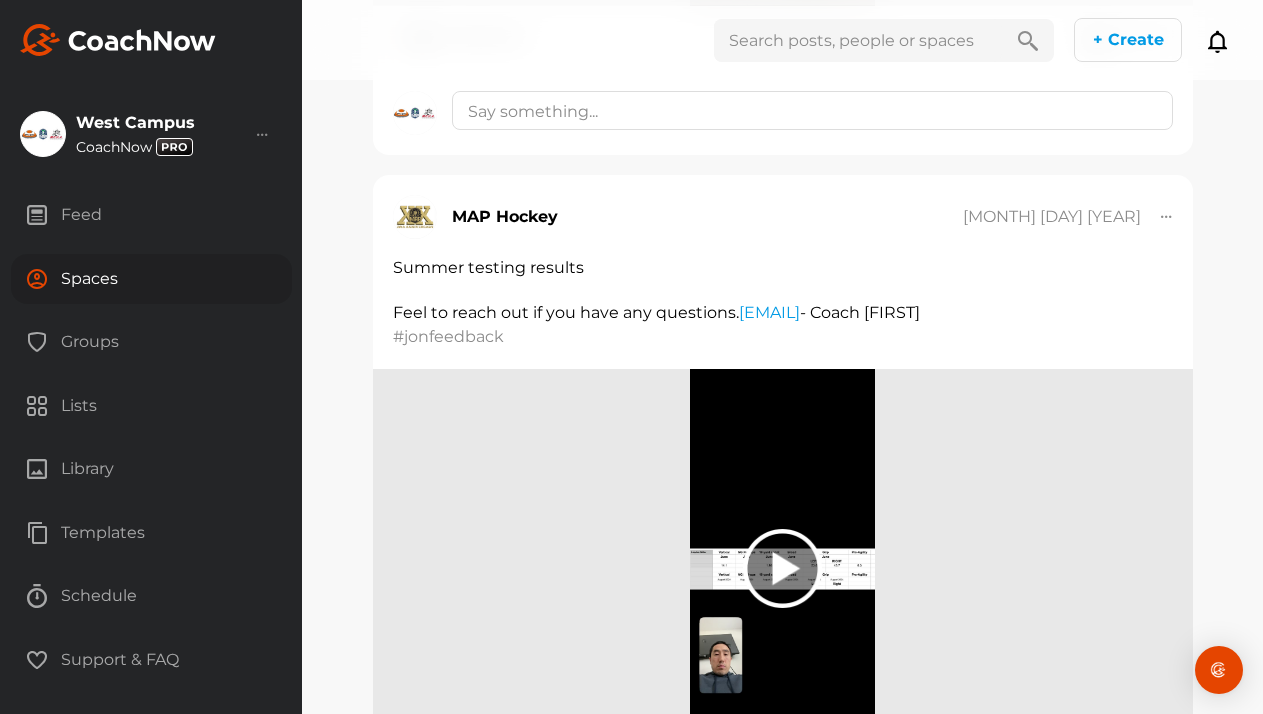 scroll, scrollTop: 4838, scrollLeft: 0, axis: vertical 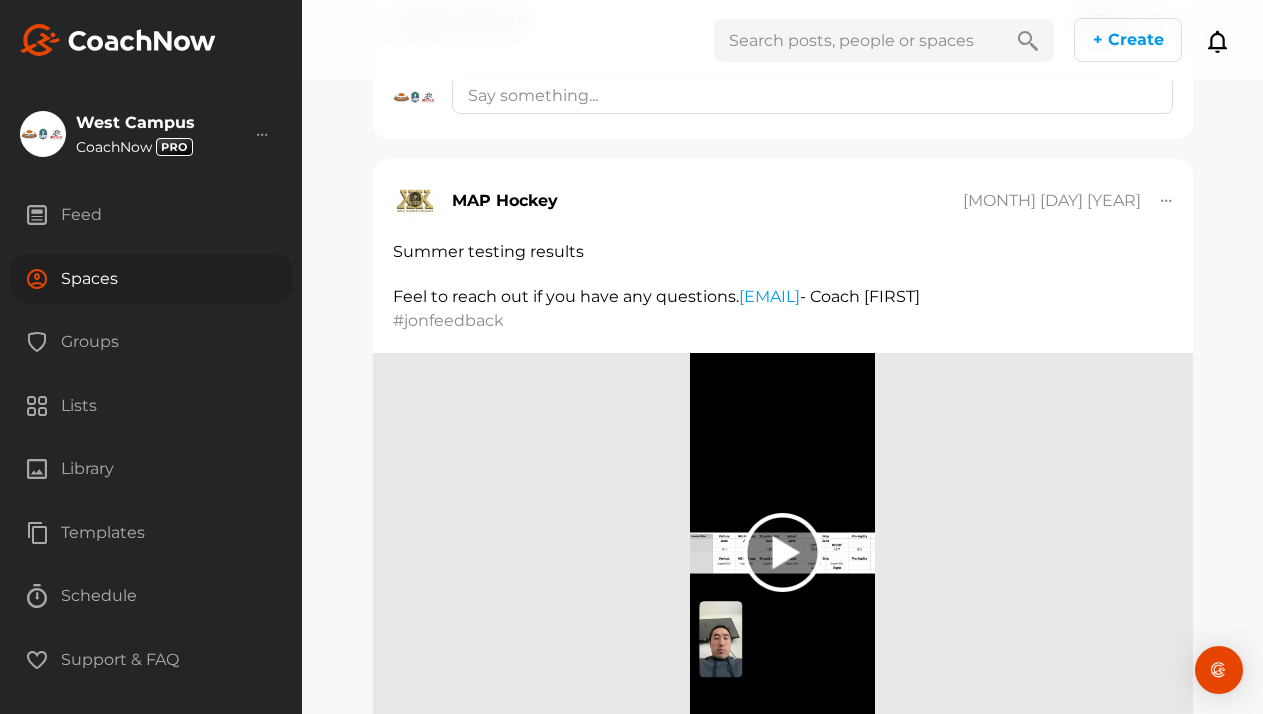click on "Spaces" at bounding box center (151, 279) 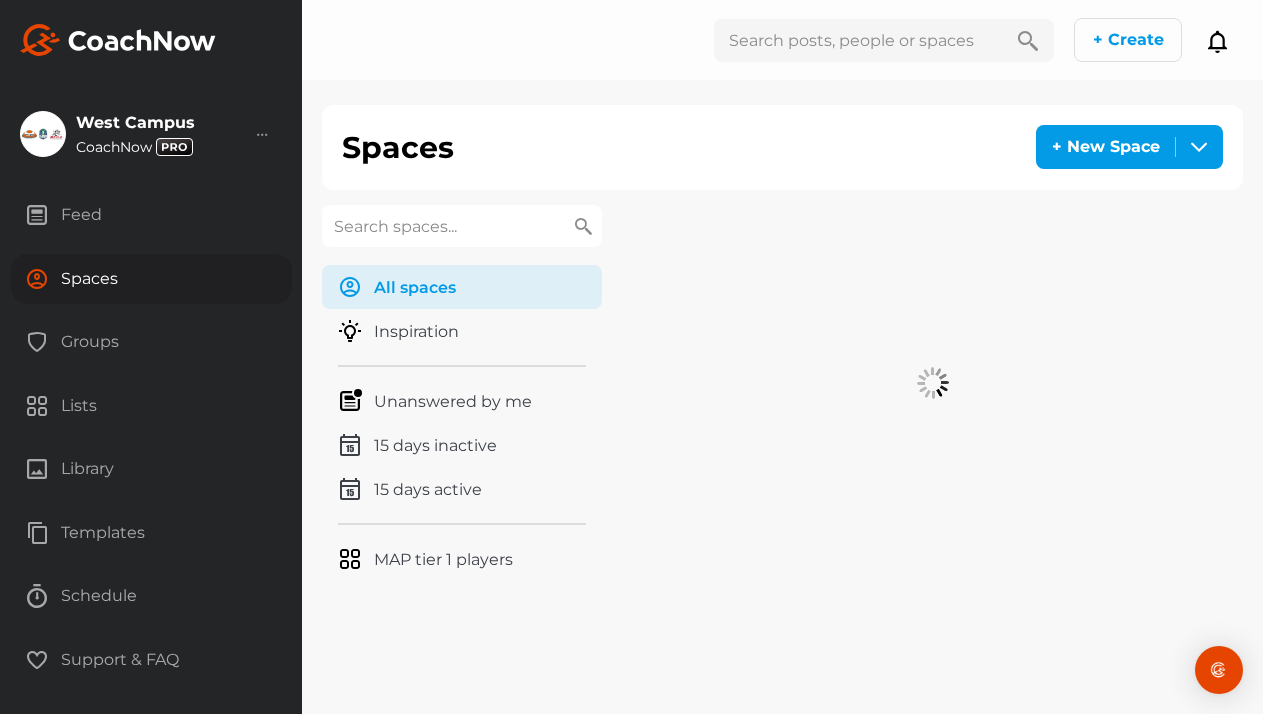 click at bounding box center [462, 226] 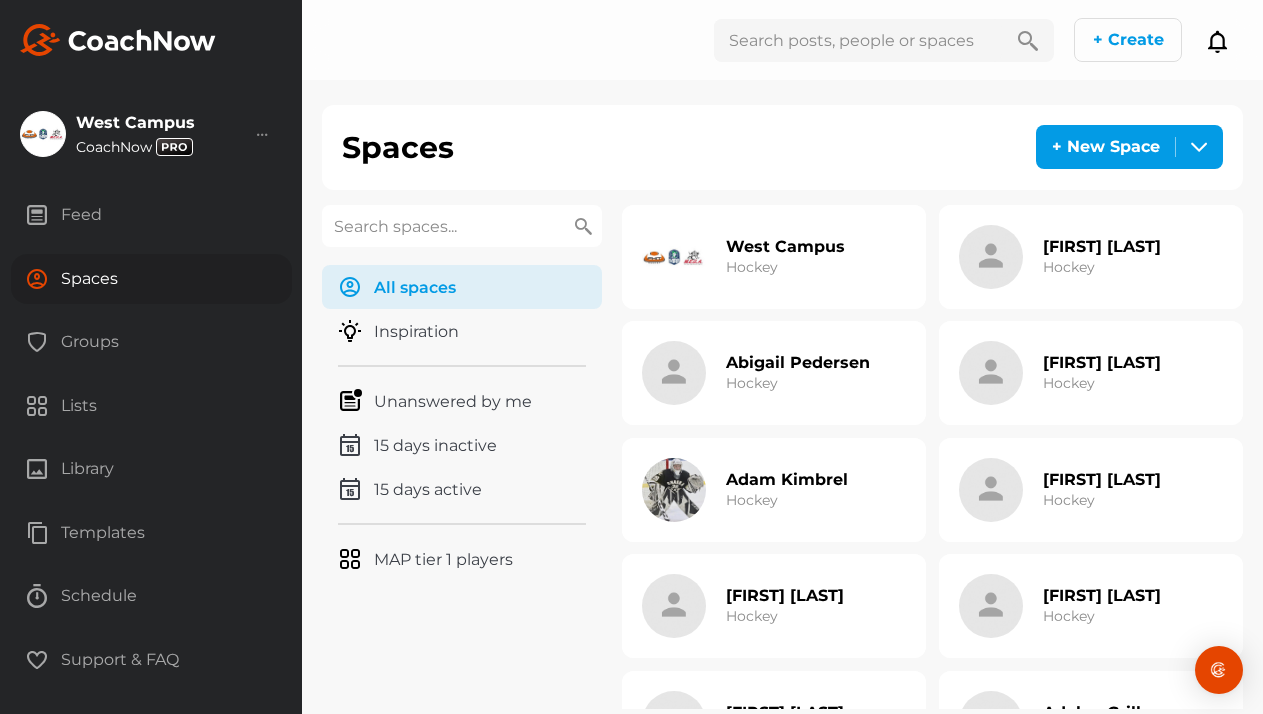 paste on "[NAME]" 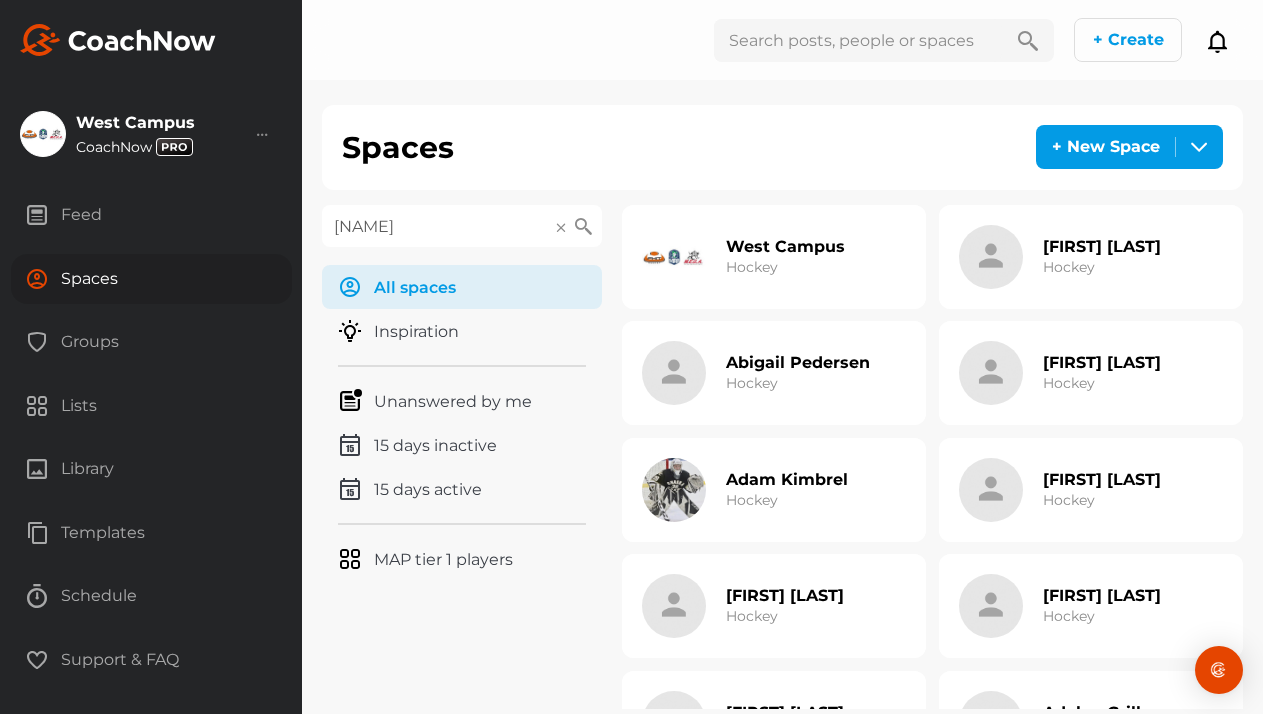type on "[NAME]" 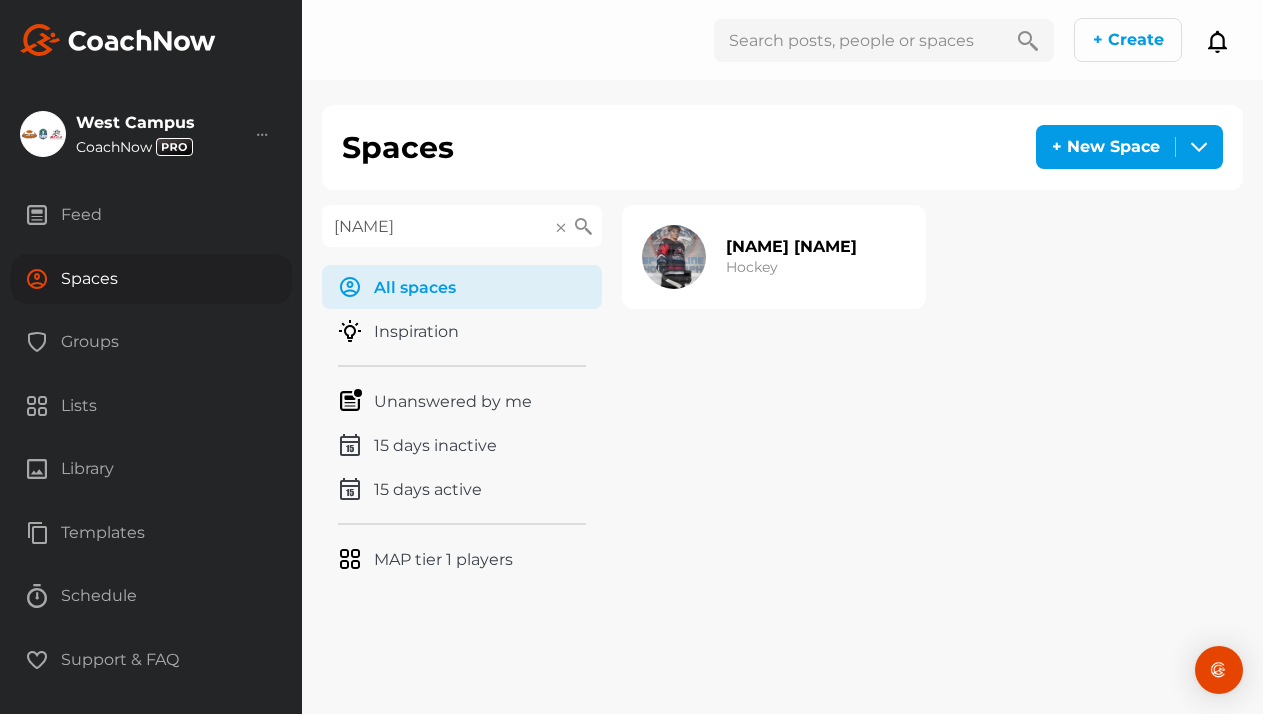 click on "[NAME] [NAME]" at bounding box center (791, 246) 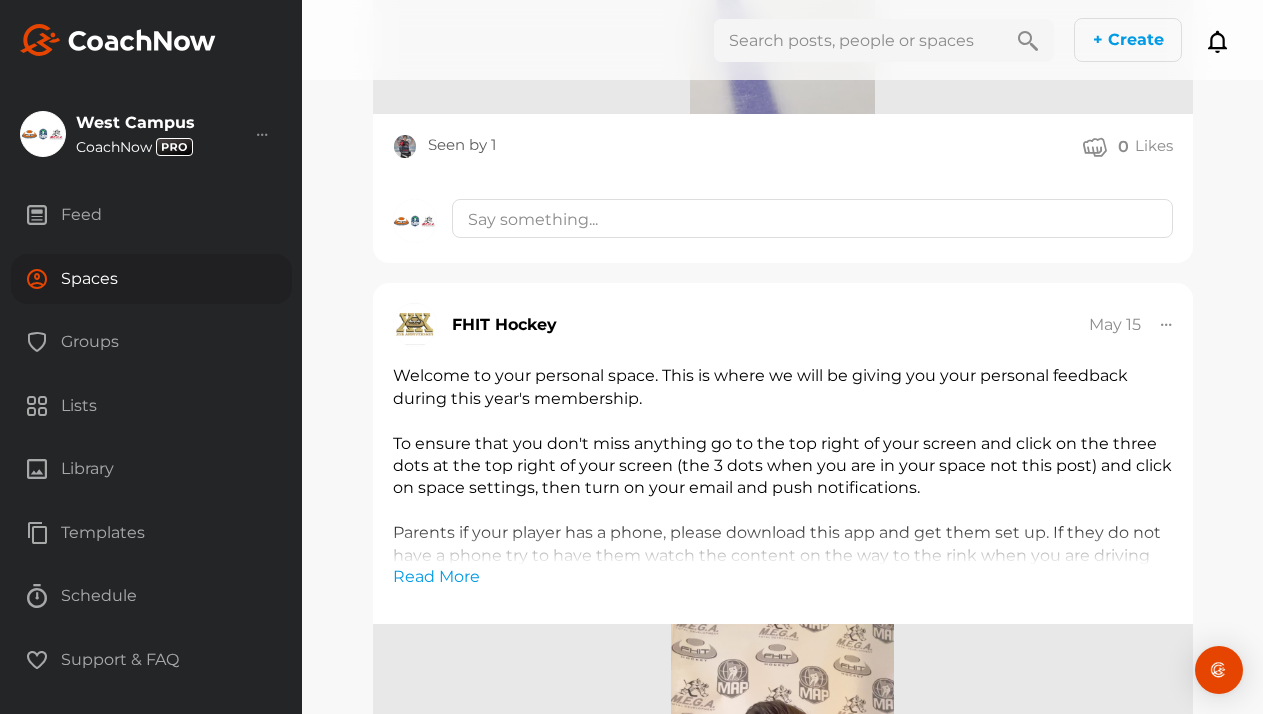 scroll, scrollTop: 5409, scrollLeft: 0, axis: vertical 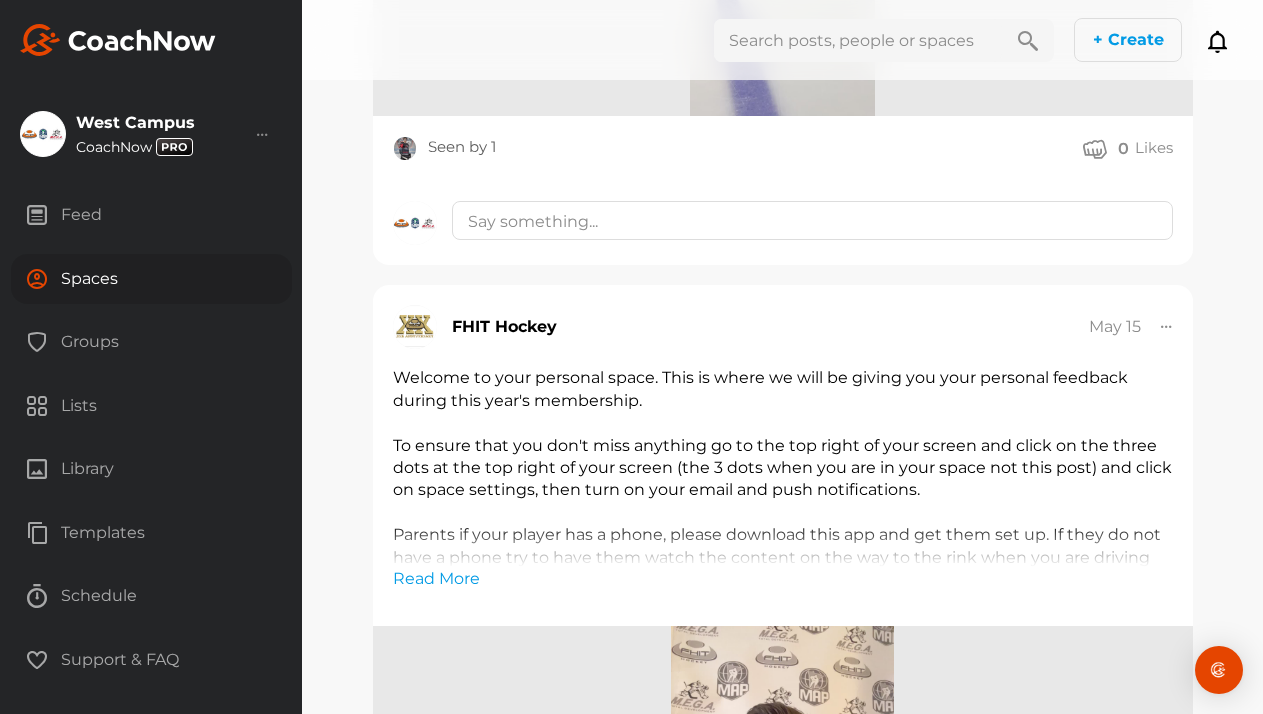 click on "Spaces" at bounding box center (151, 279) 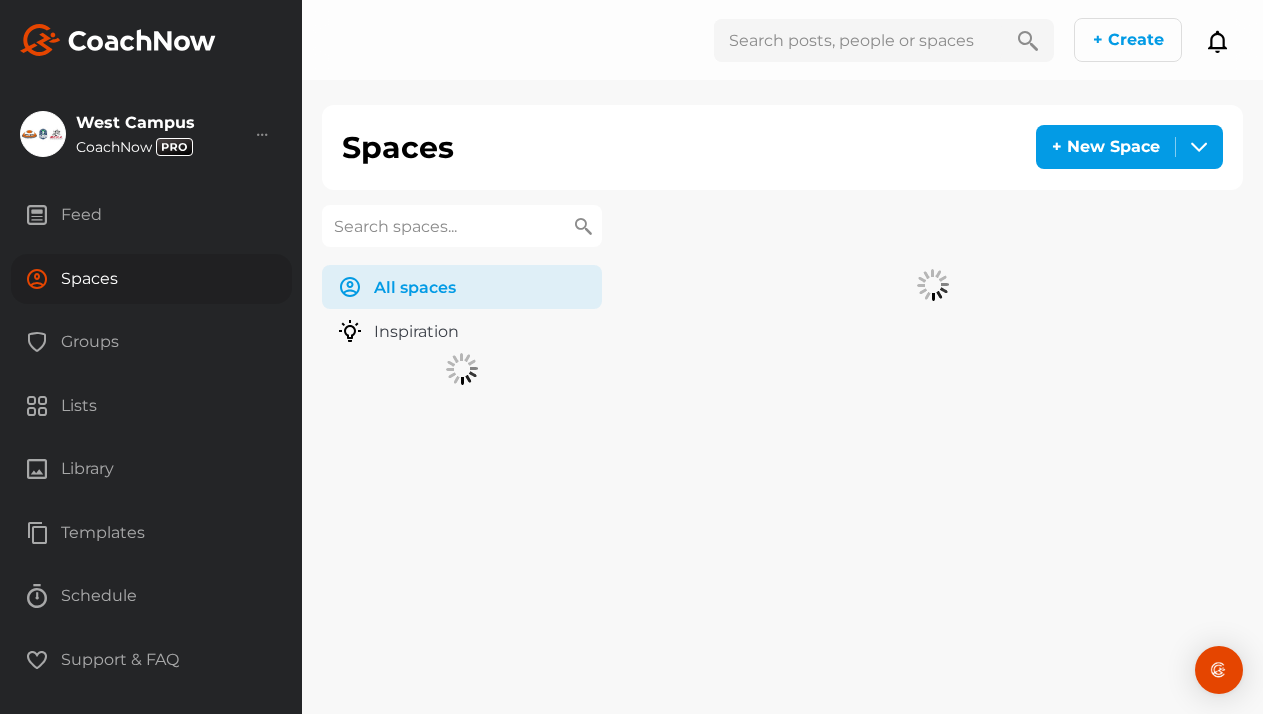scroll, scrollTop: 0, scrollLeft: 0, axis: both 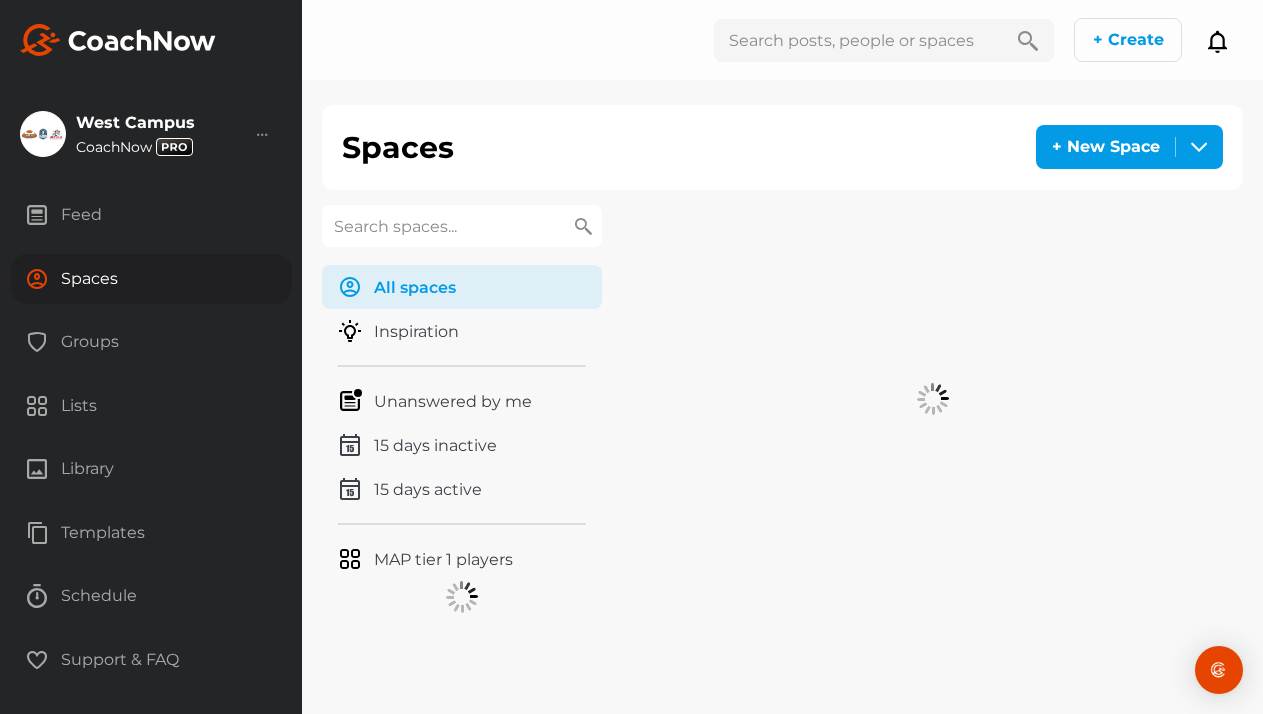 click at bounding box center (462, 226) 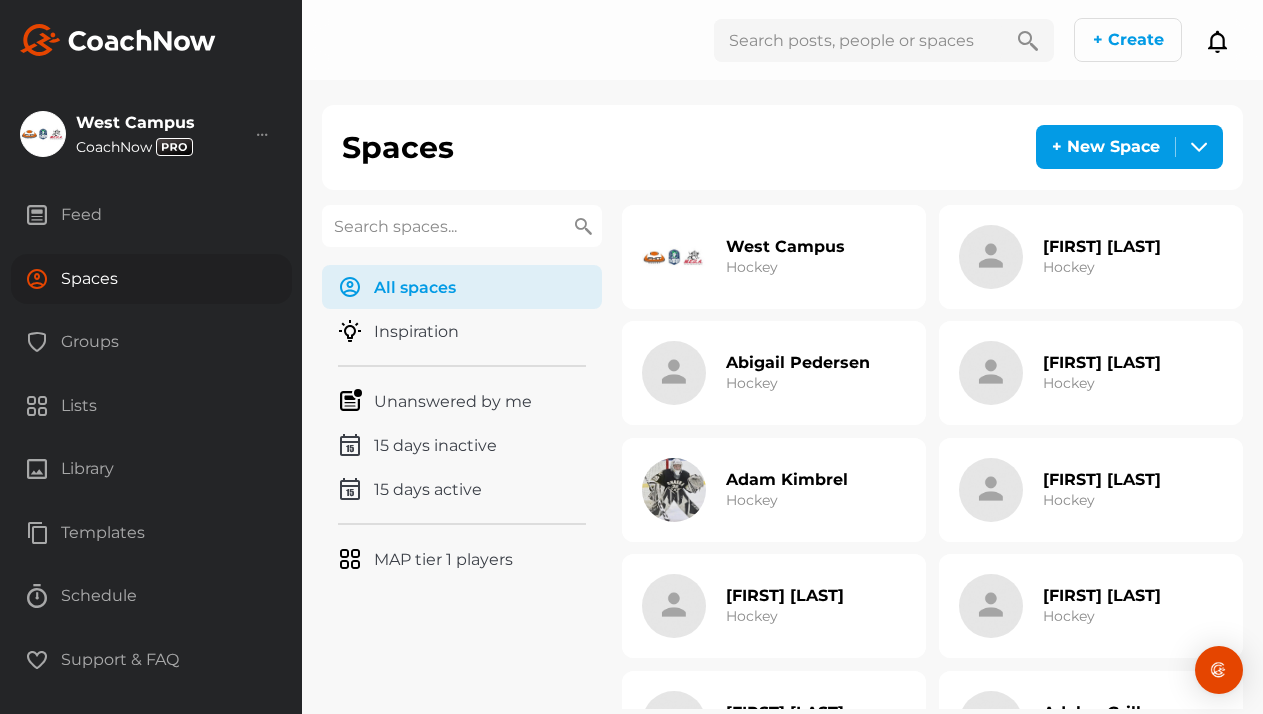 paste on "Post" 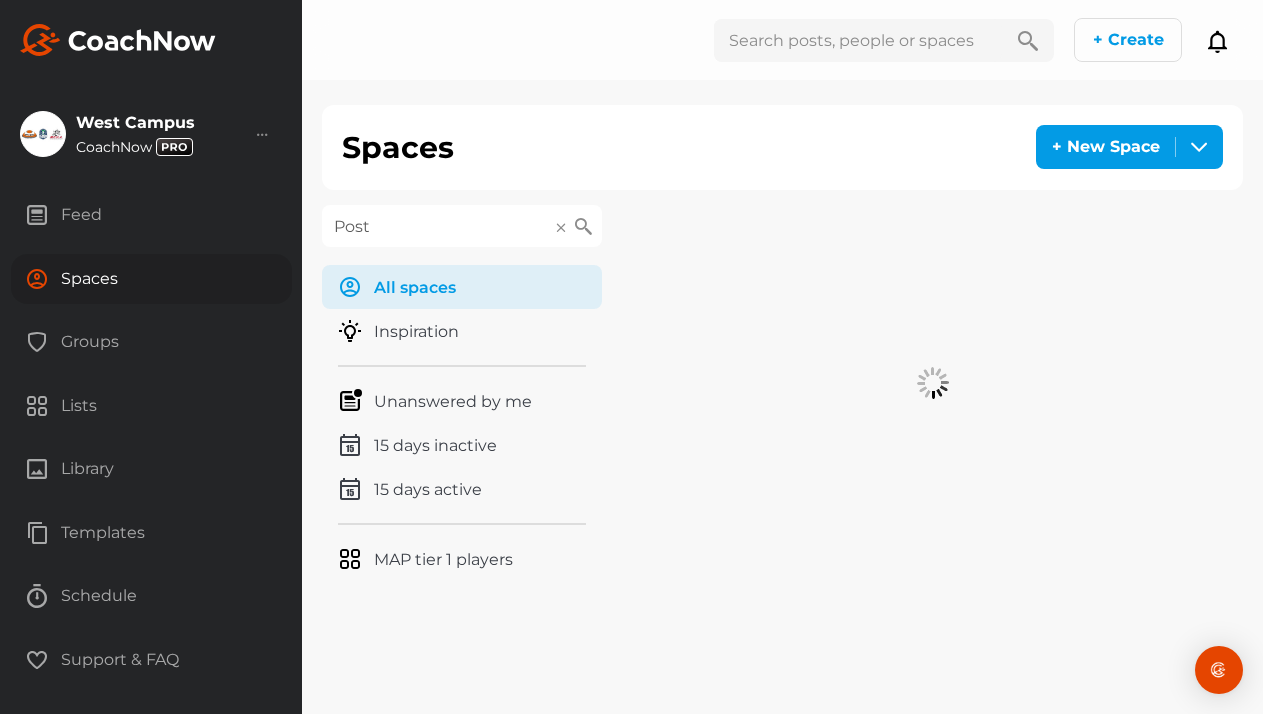 type on "Post" 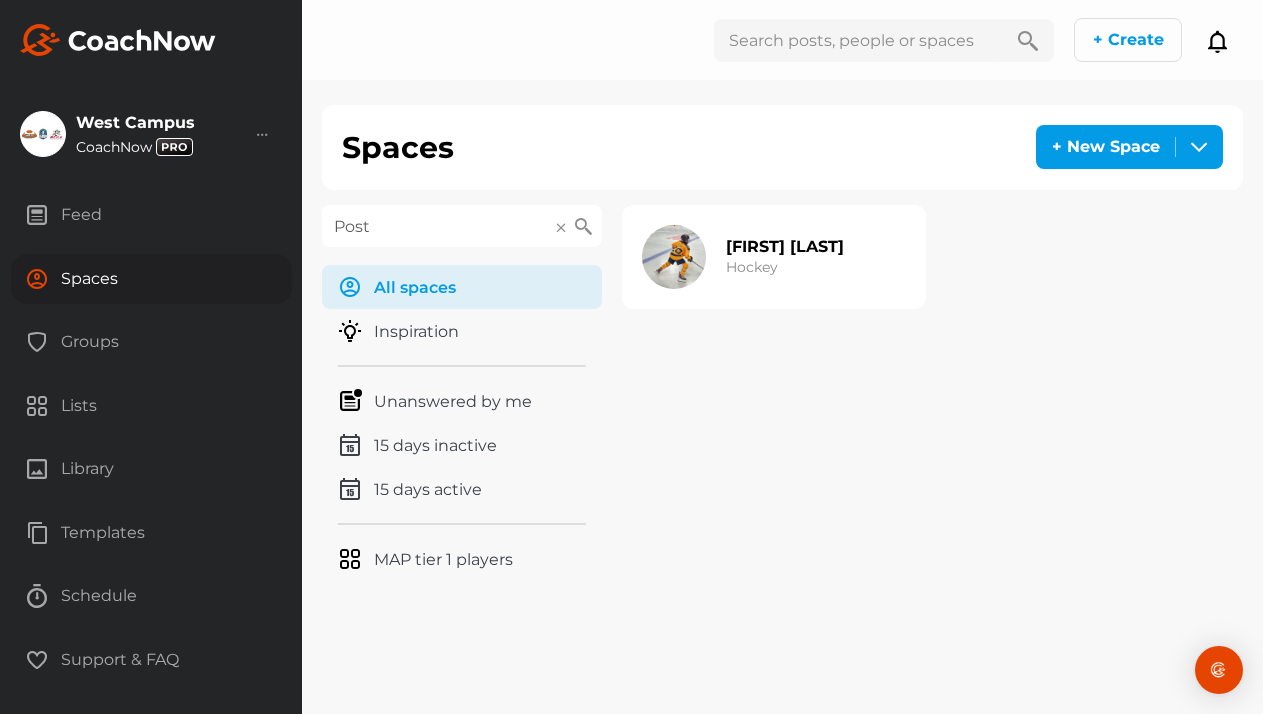 click on "[FIRST] [LAST] Hockey" at bounding box center [774, 257] 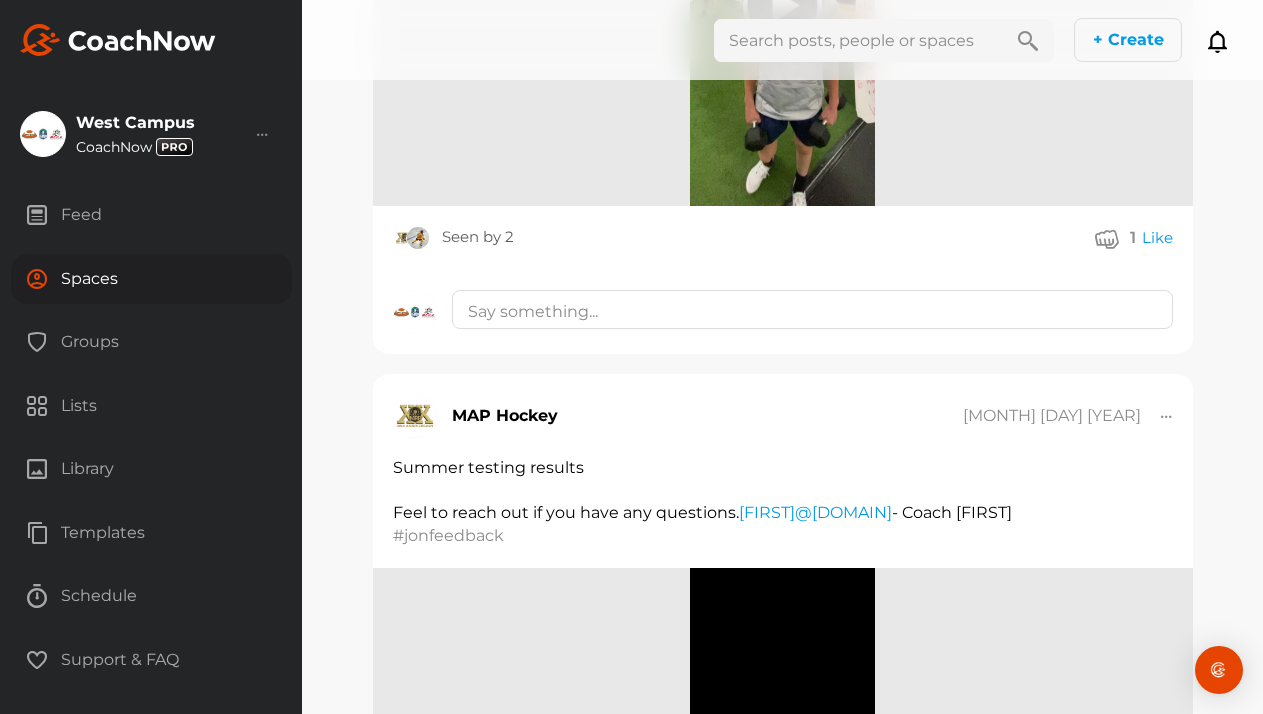 scroll, scrollTop: 4555, scrollLeft: 0, axis: vertical 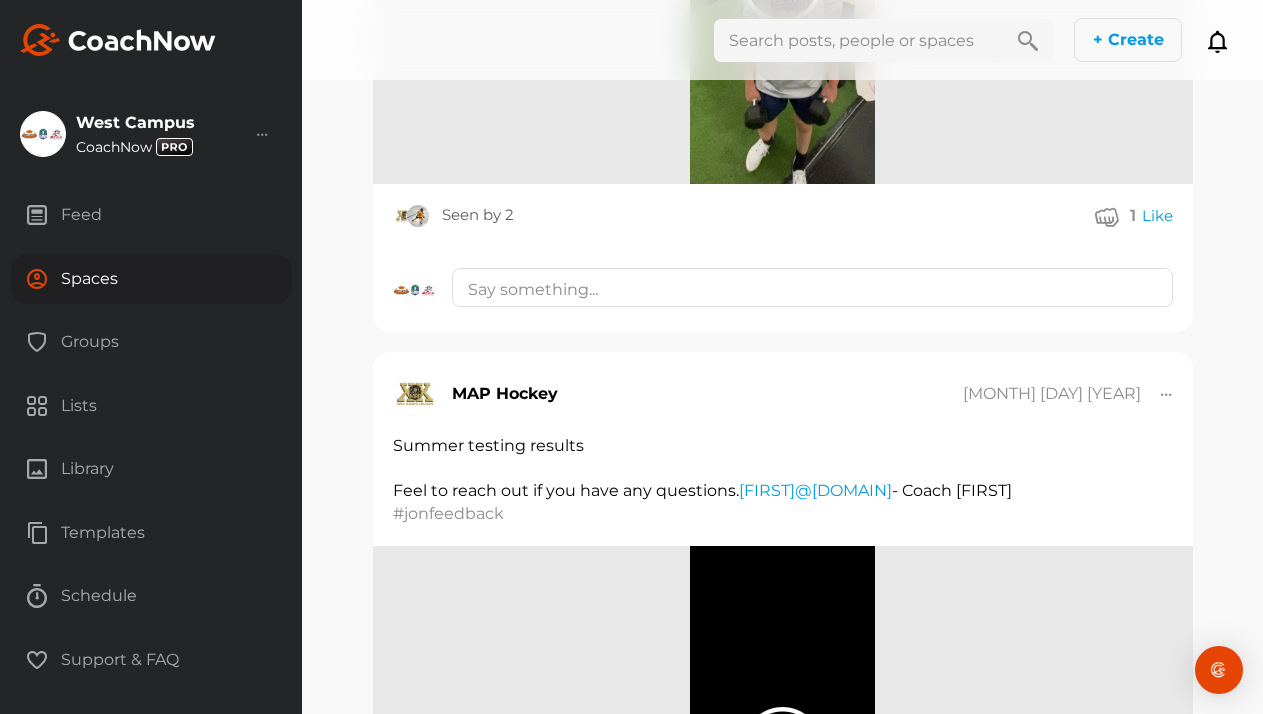 click on "Spaces" at bounding box center (151, 279) 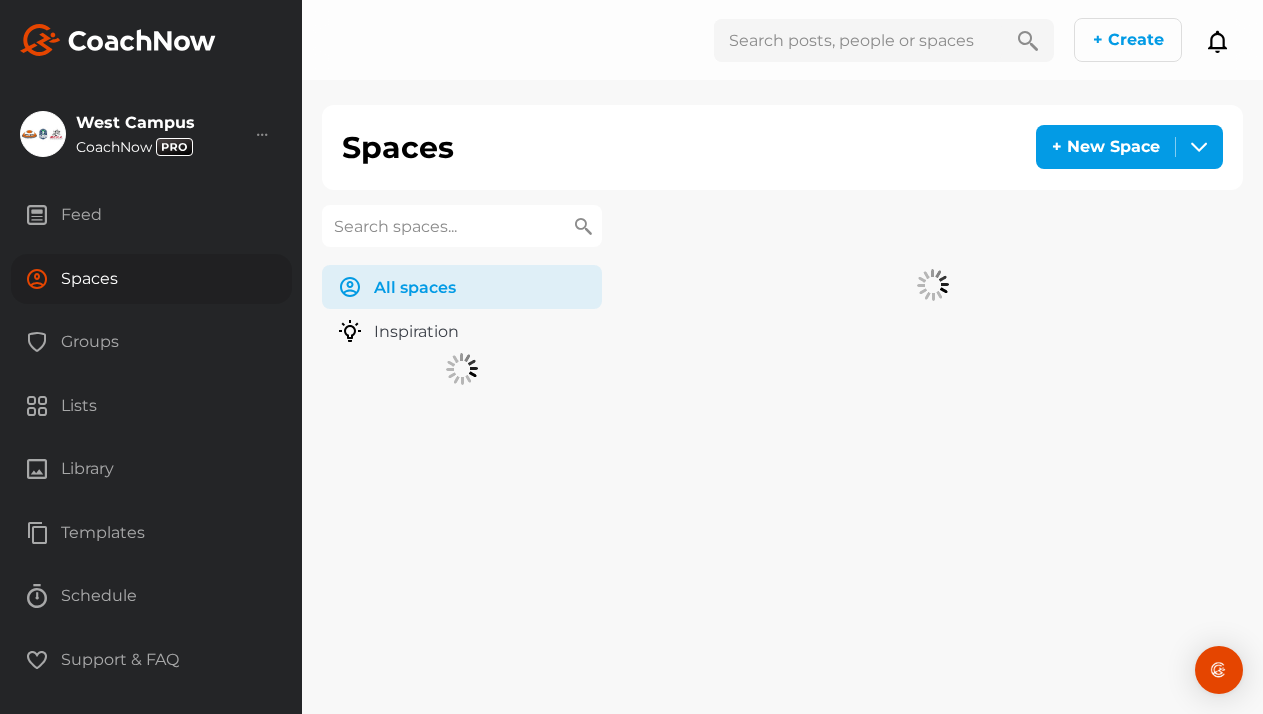 scroll, scrollTop: 0, scrollLeft: 0, axis: both 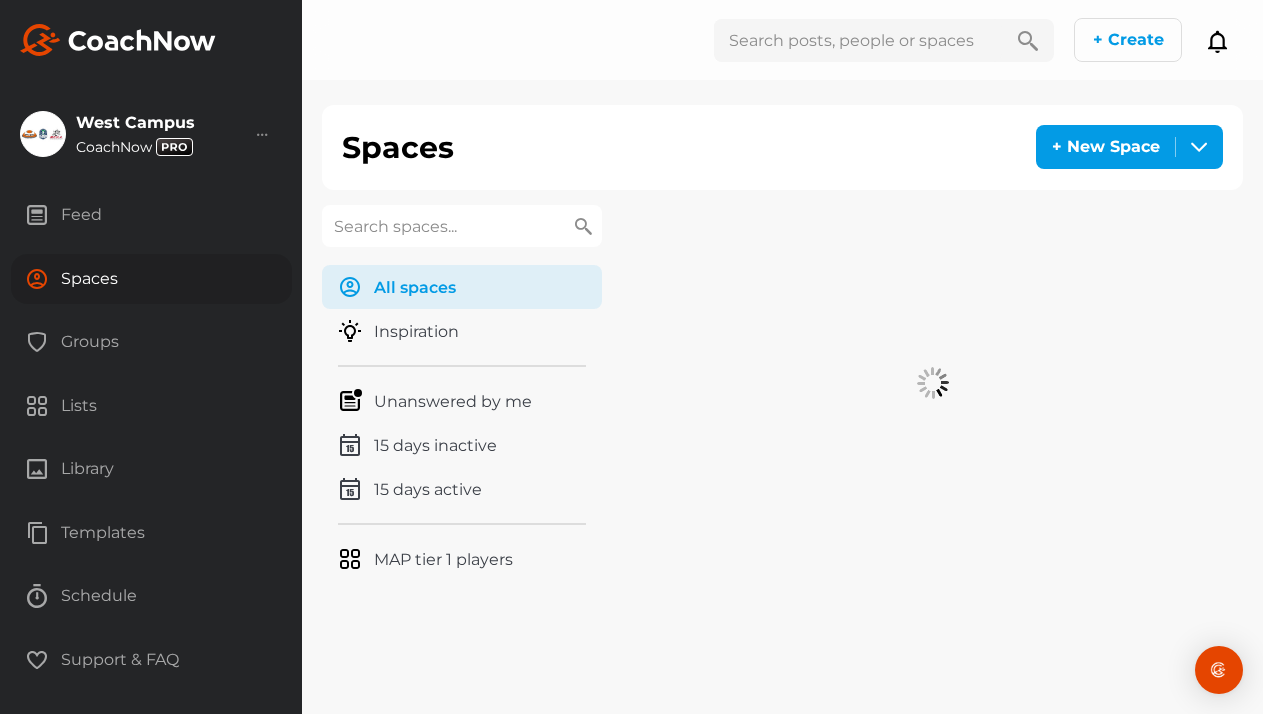 click at bounding box center (462, 226) 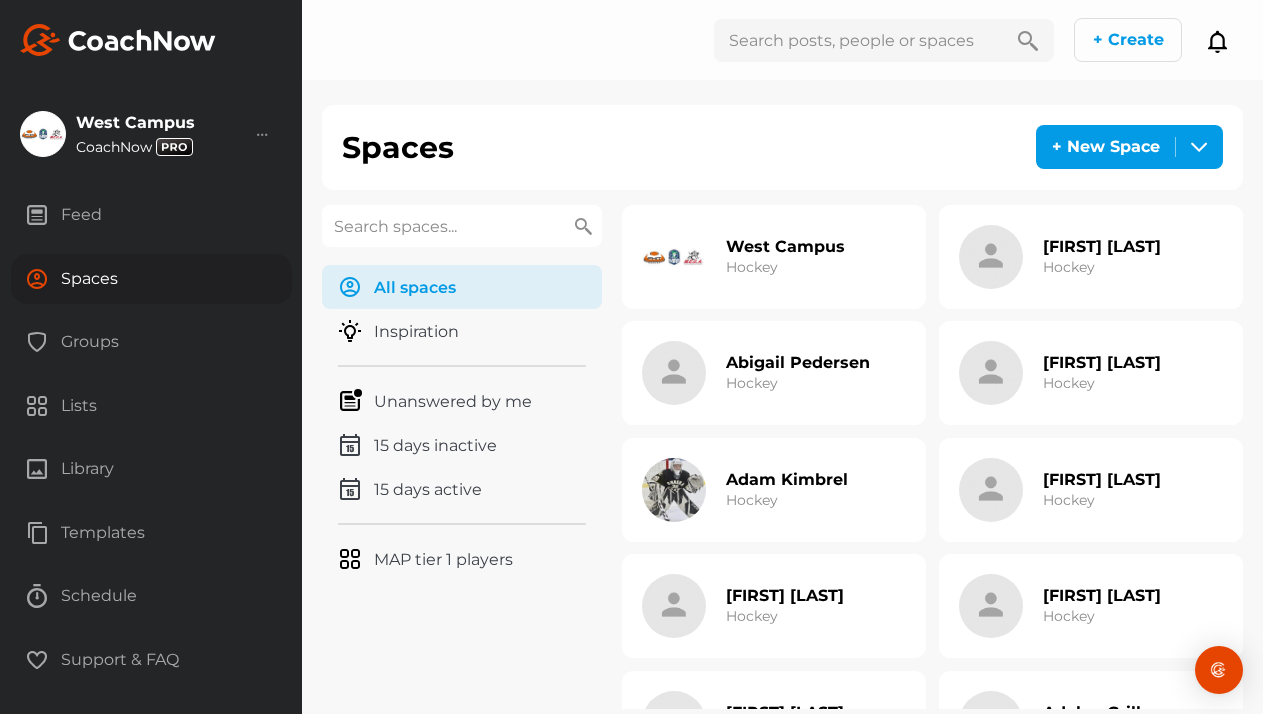 paste on "[LAST]" 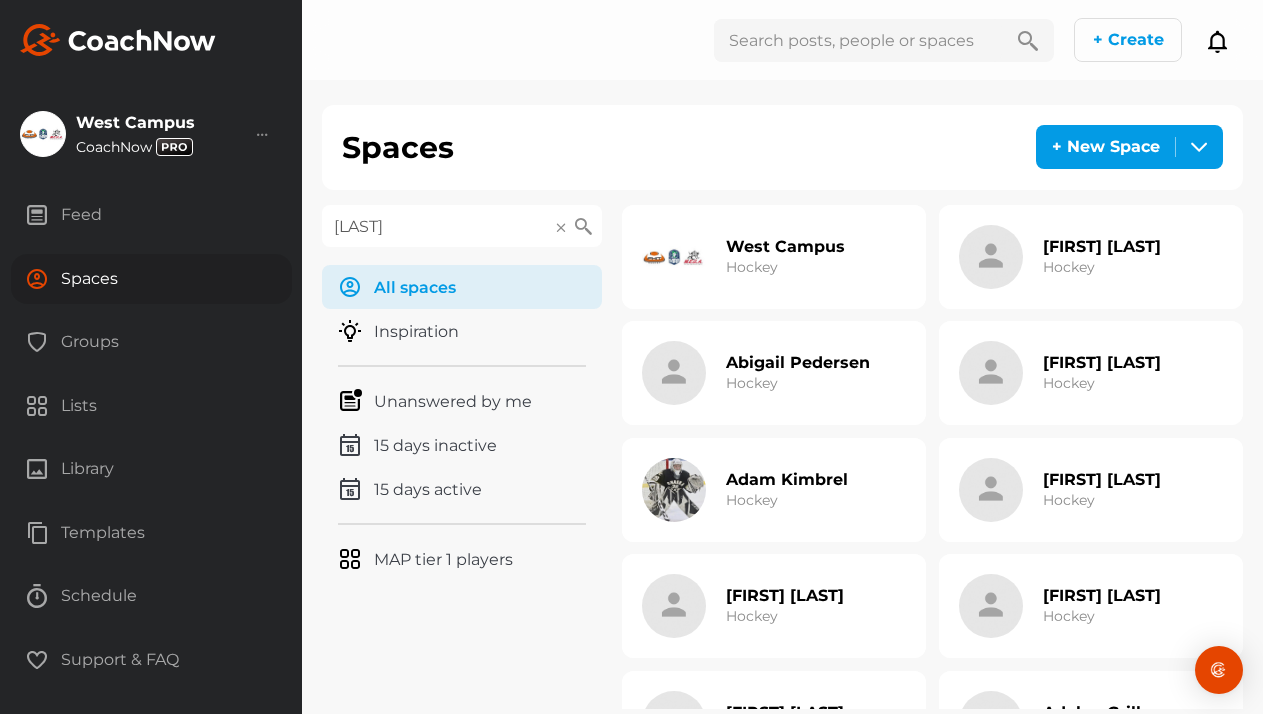 type on "[LAST]" 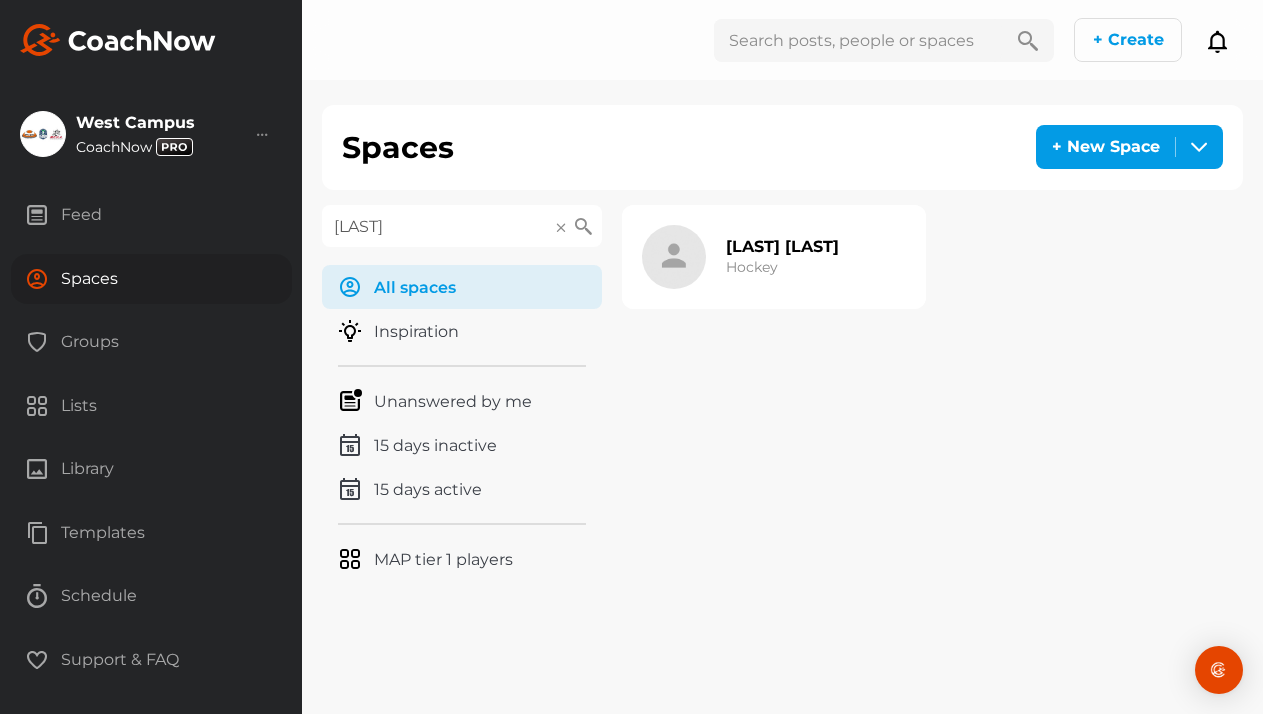 click on "[LAST] [LAST]" at bounding box center (782, 246) 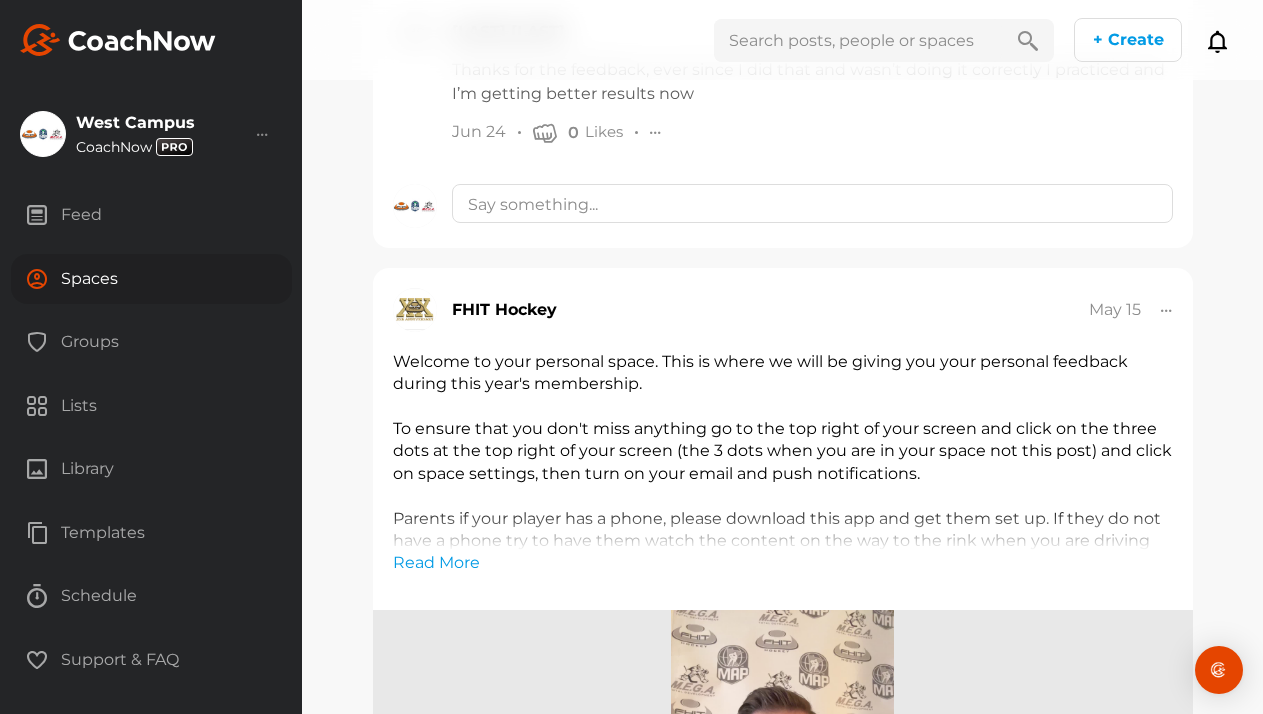 scroll, scrollTop: 4228, scrollLeft: 0, axis: vertical 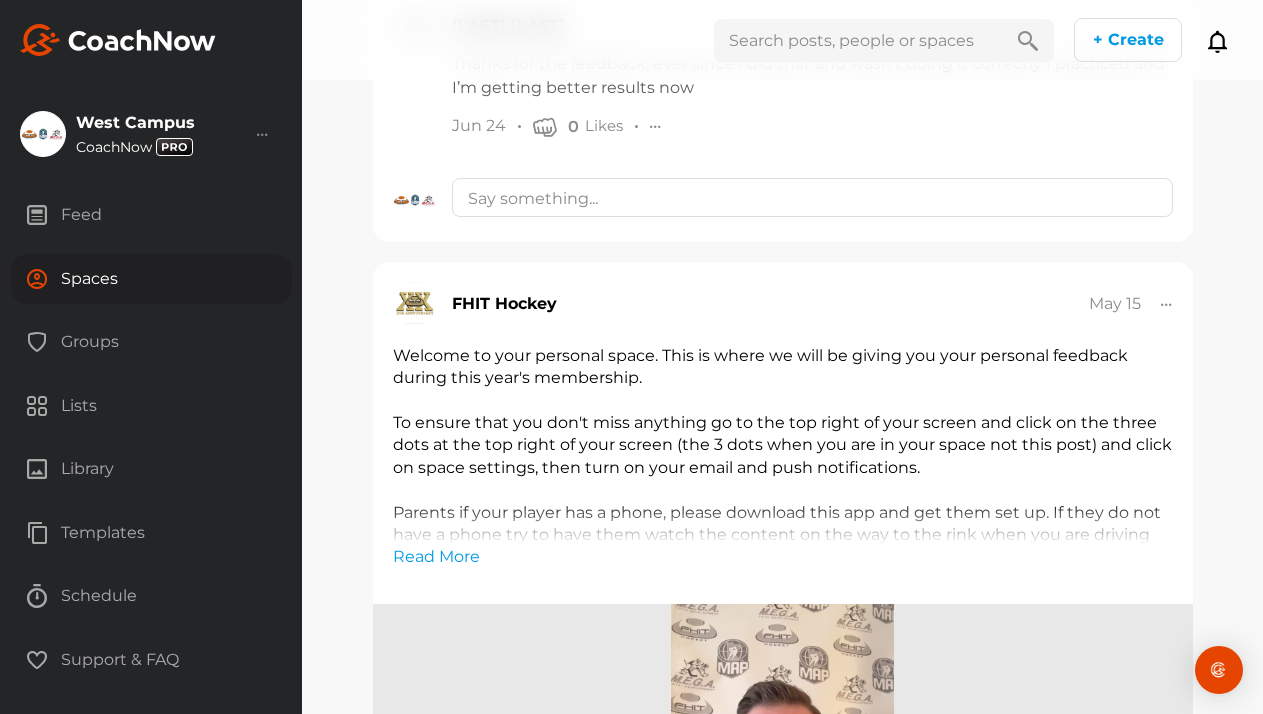 click on "Spaces" at bounding box center [151, 279] 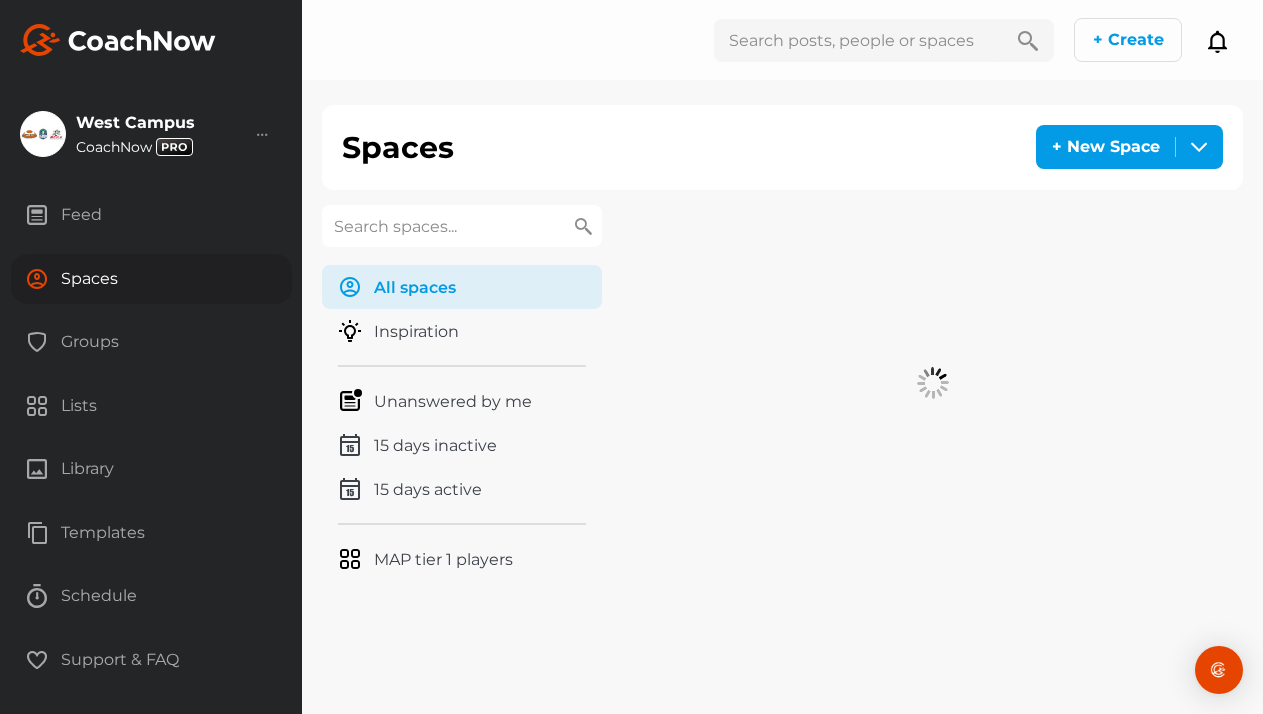 click at bounding box center [462, 226] 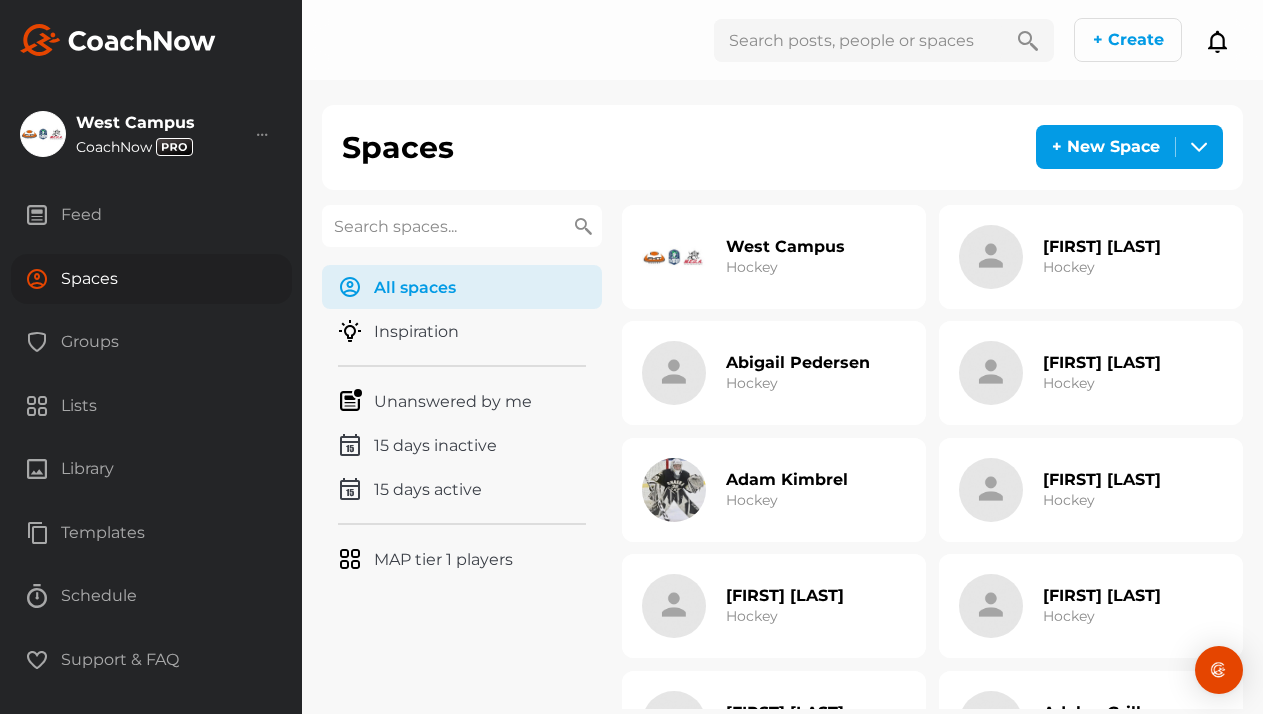 paste on "[NAME]" 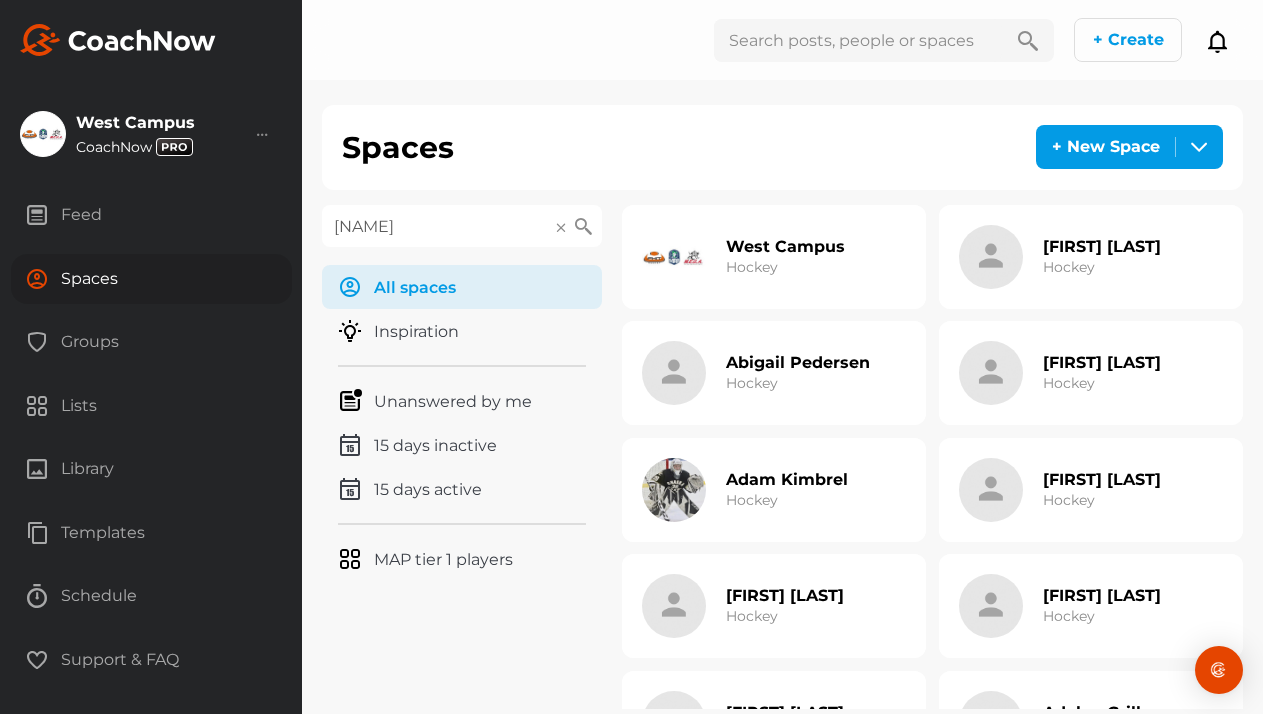 type on "[NAME]" 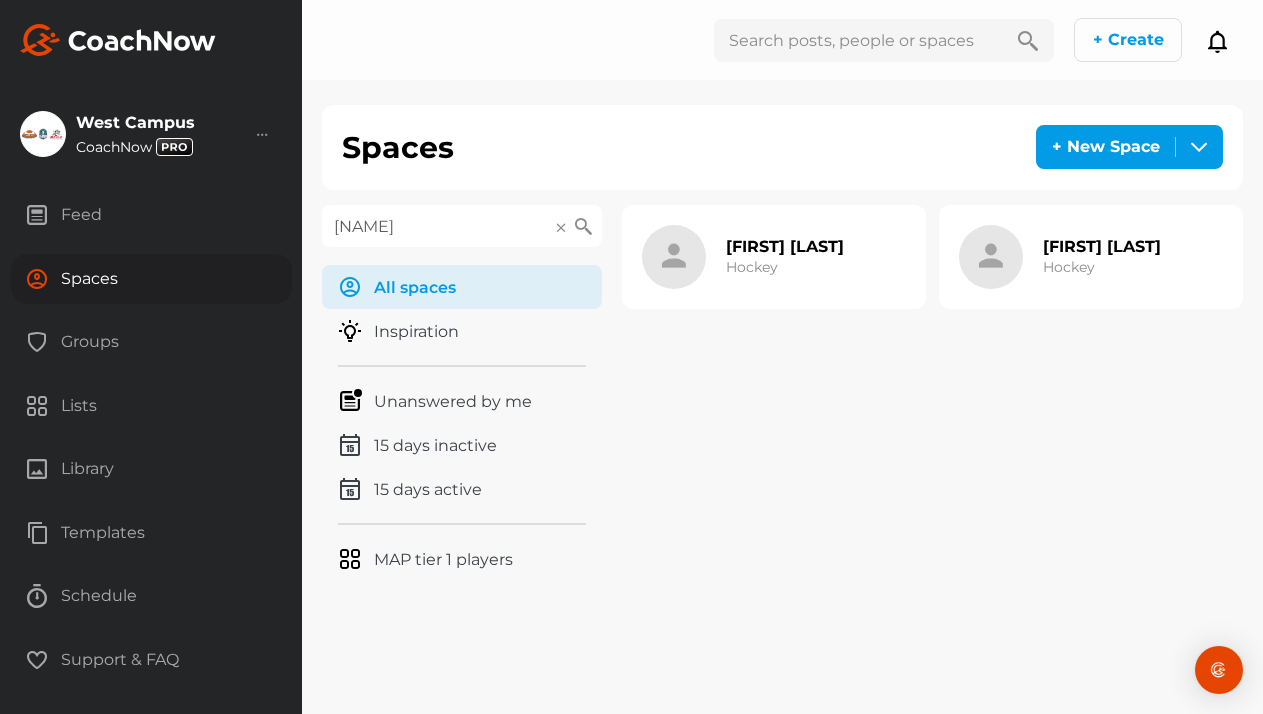 click on "[FIRST] [LAST]" at bounding box center [785, 246] 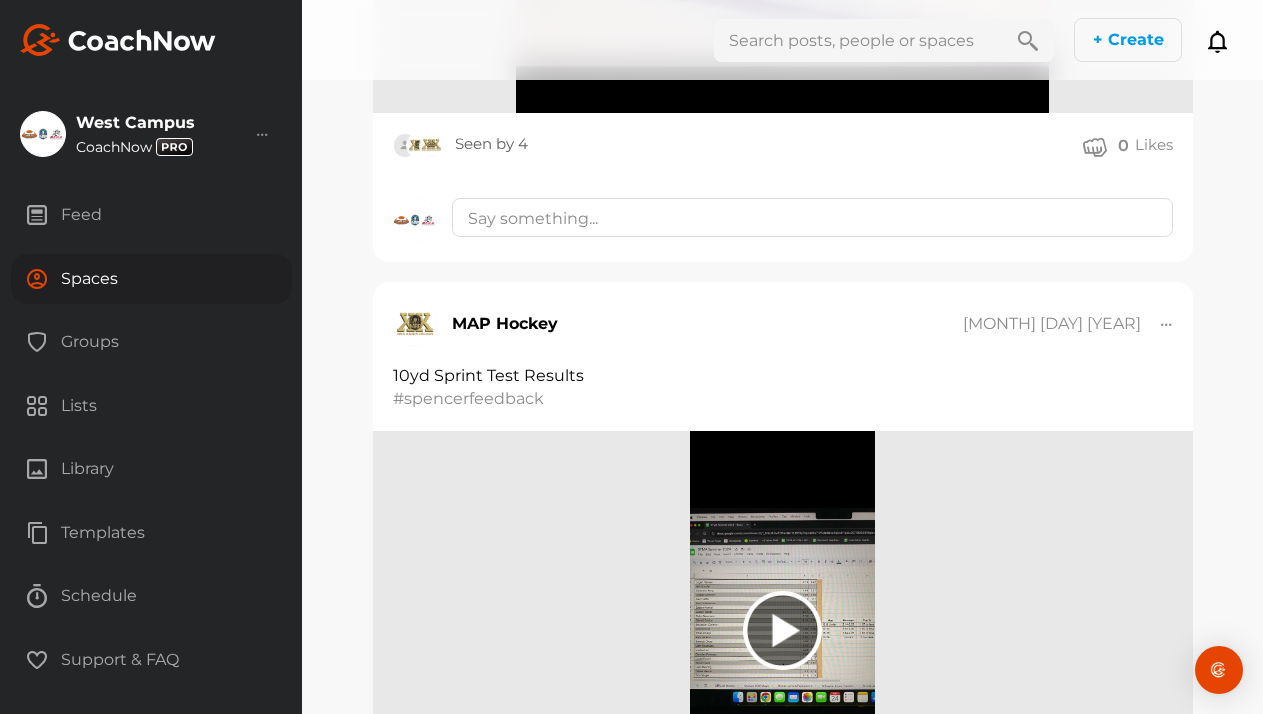 scroll, scrollTop: 6114, scrollLeft: 0, axis: vertical 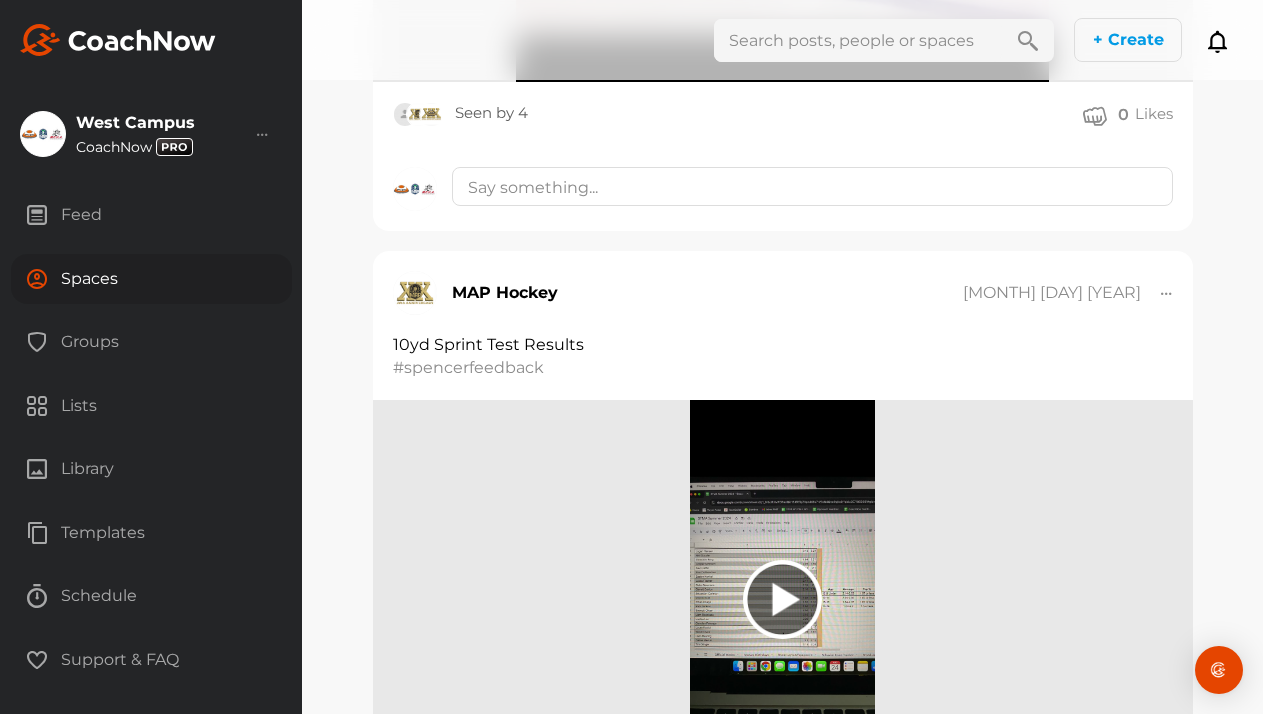 click on "Spaces" at bounding box center [151, 279] 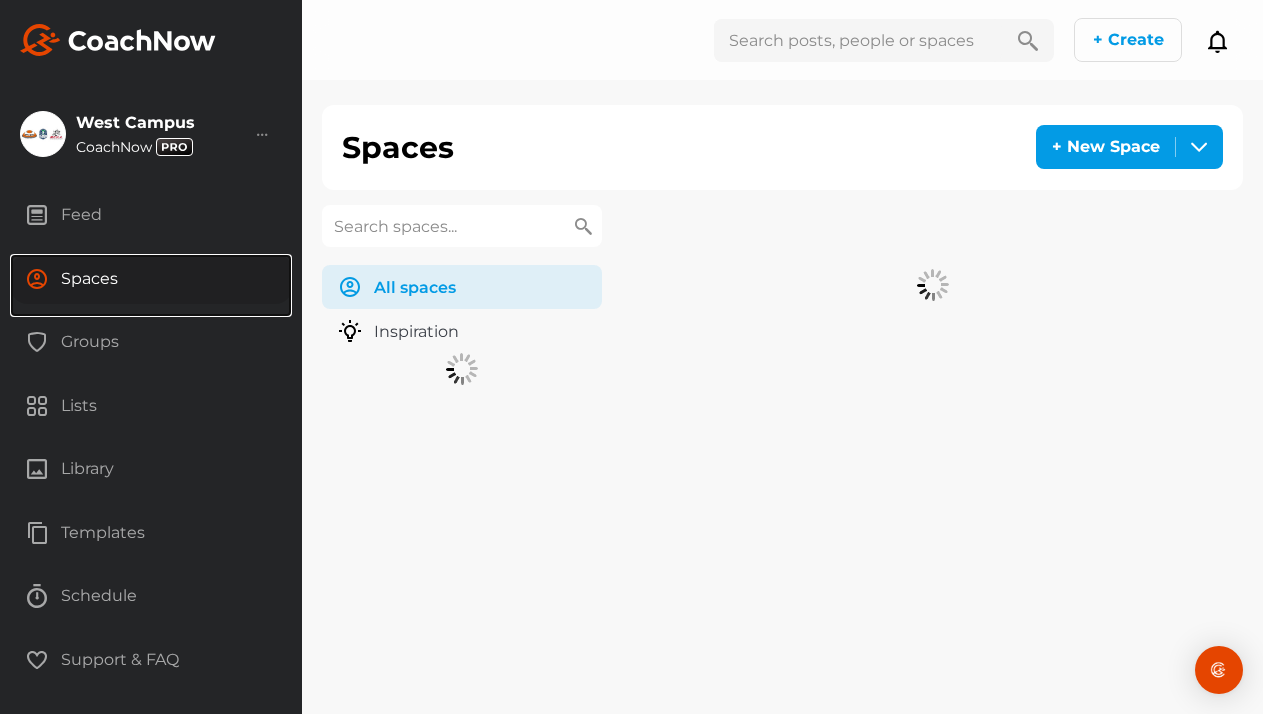 scroll, scrollTop: 0, scrollLeft: 0, axis: both 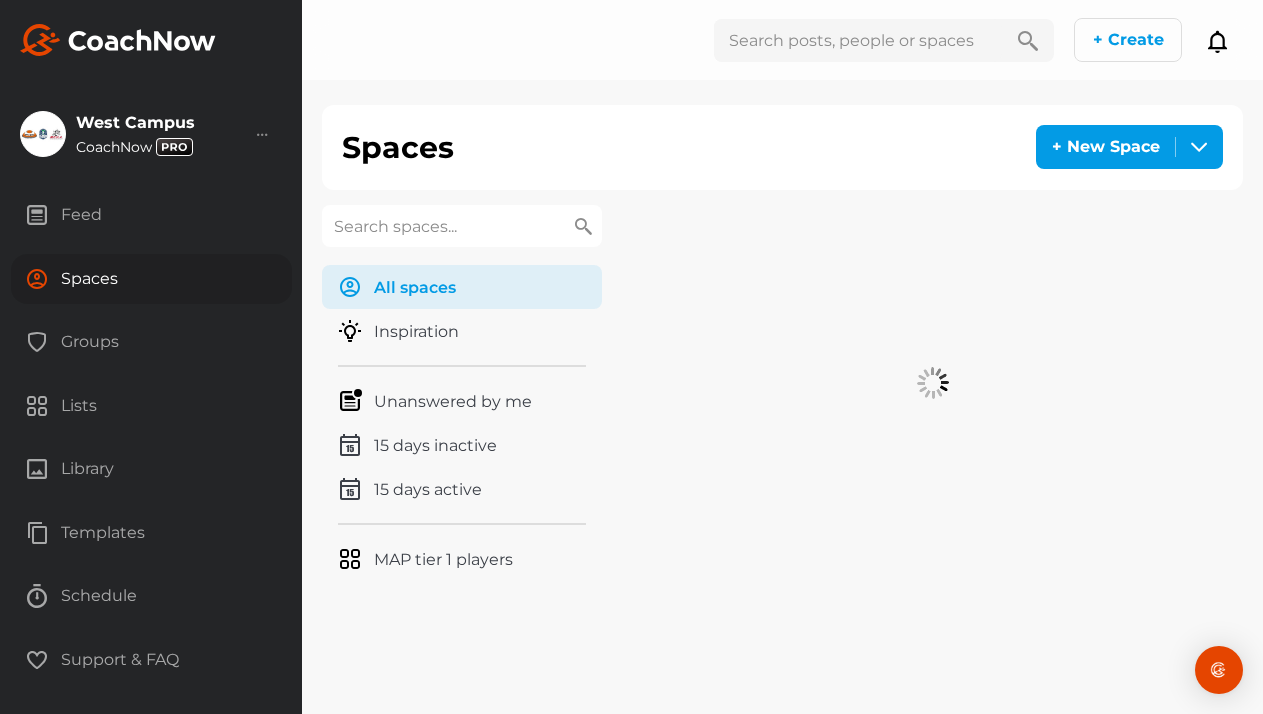 click at bounding box center [462, 226] 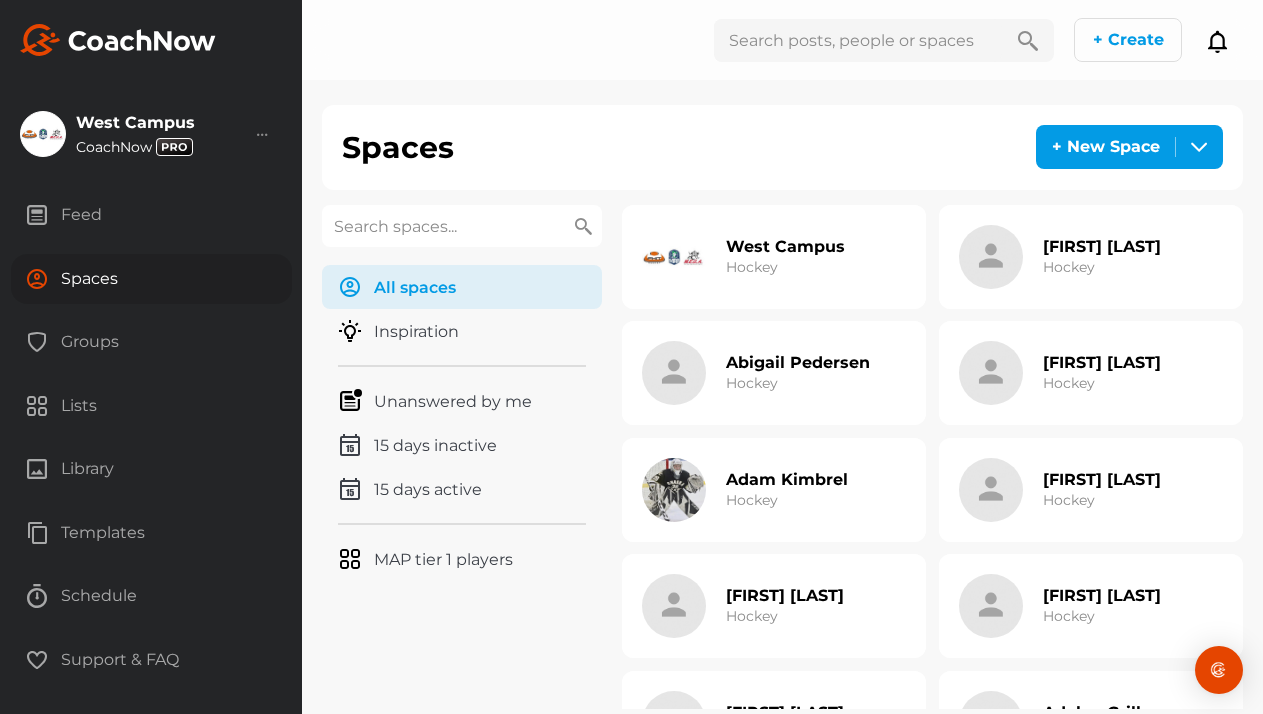 paste on "[LAST]" 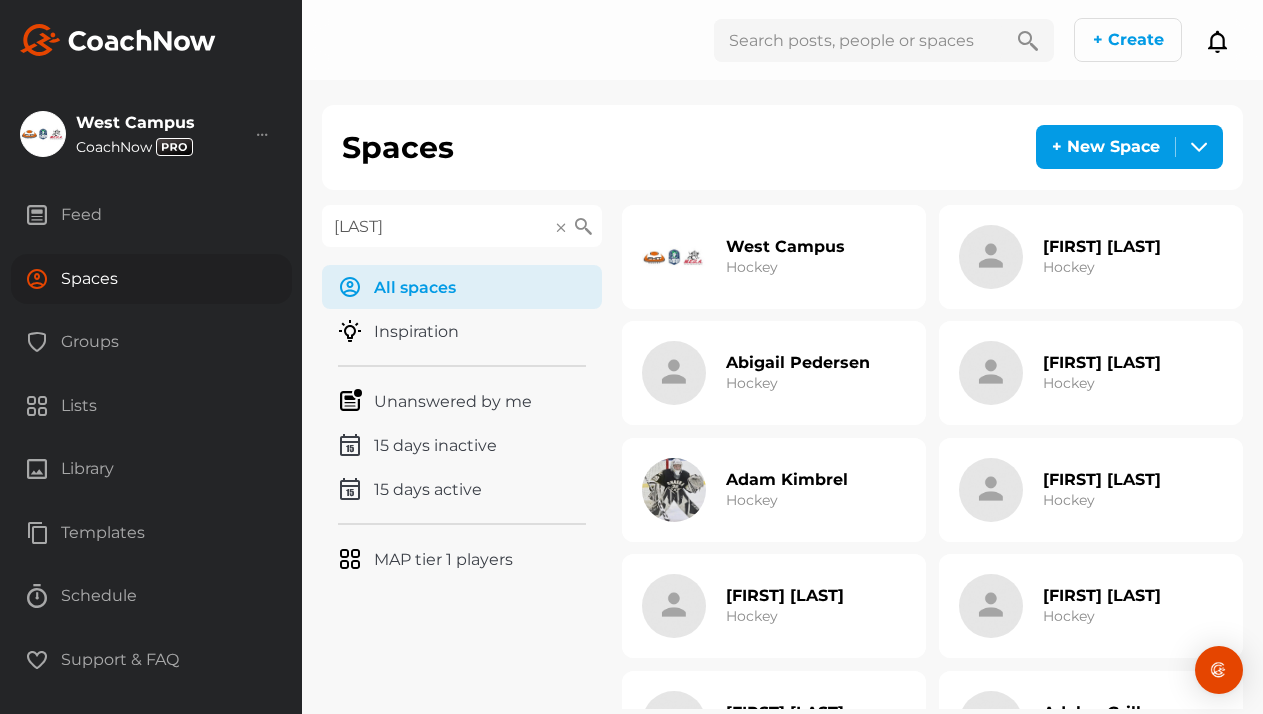 type on "[LAST]" 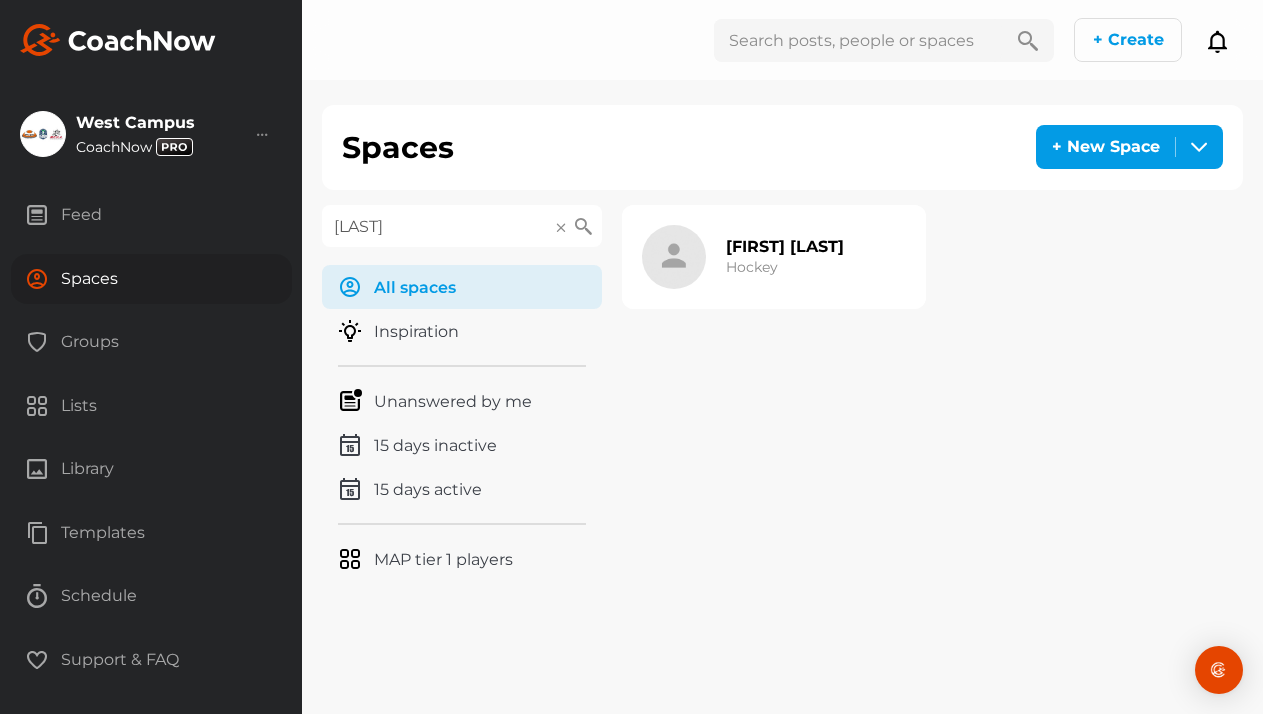 click on "[LAST] [LAST] Hockey" at bounding box center (743, 257) 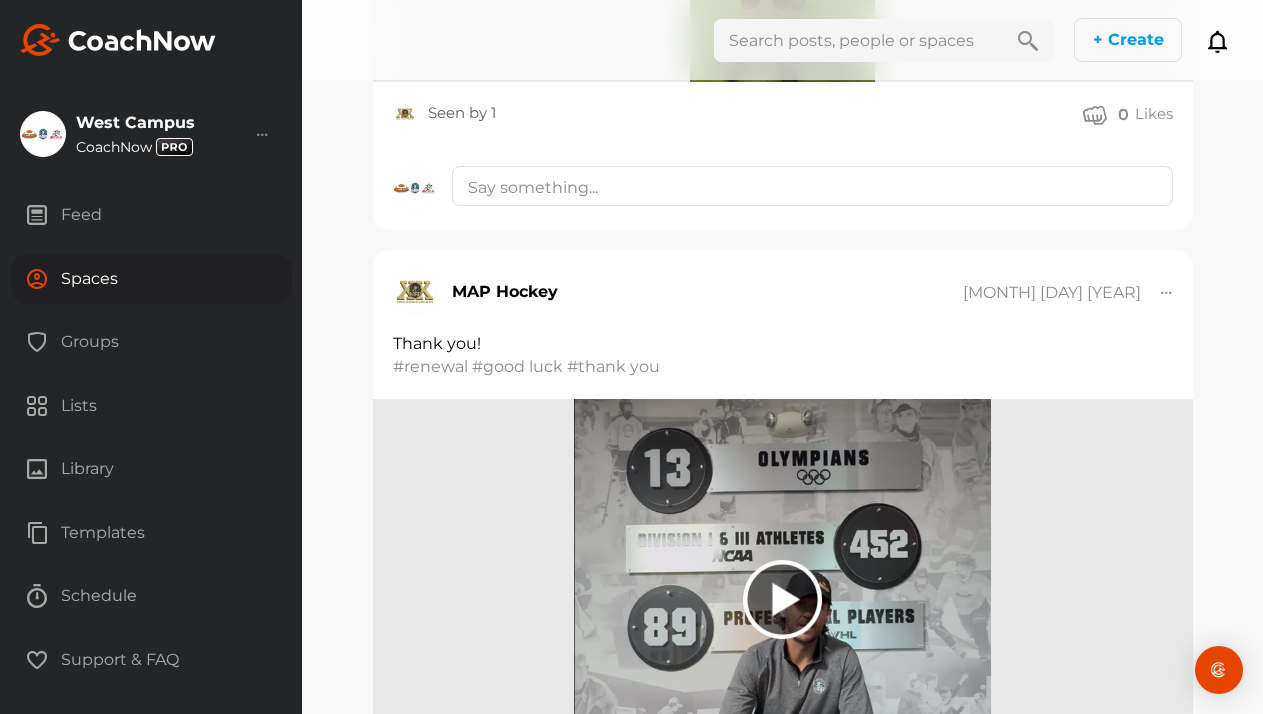scroll, scrollTop: 6875, scrollLeft: 0, axis: vertical 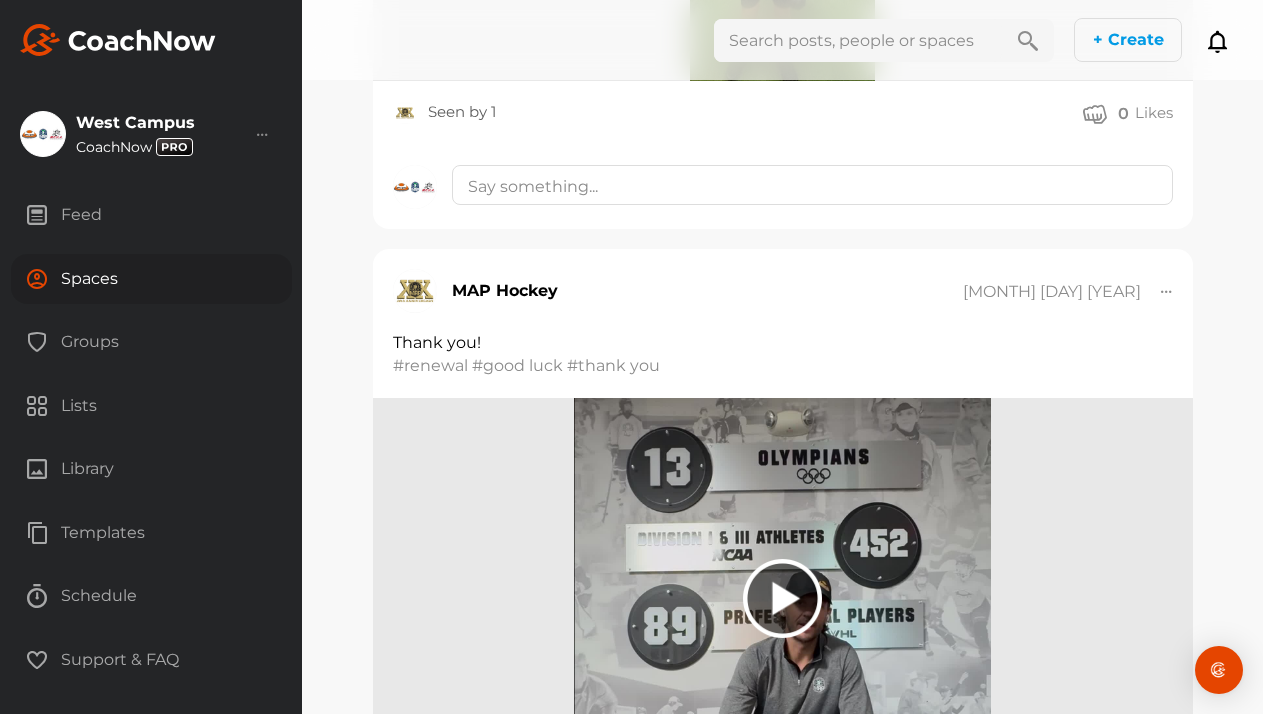click on "Spaces" at bounding box center [151, 279] 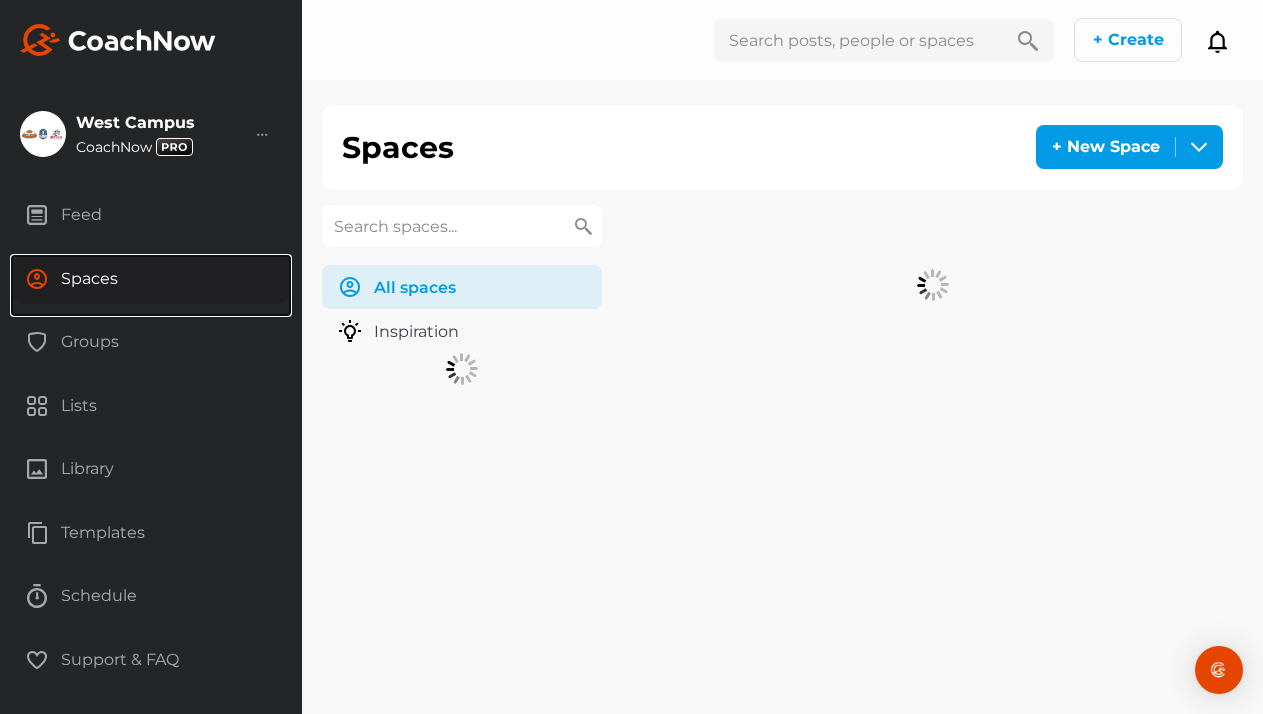 scroll, scrollTop: 0, scrollLeft: 0, axis: both 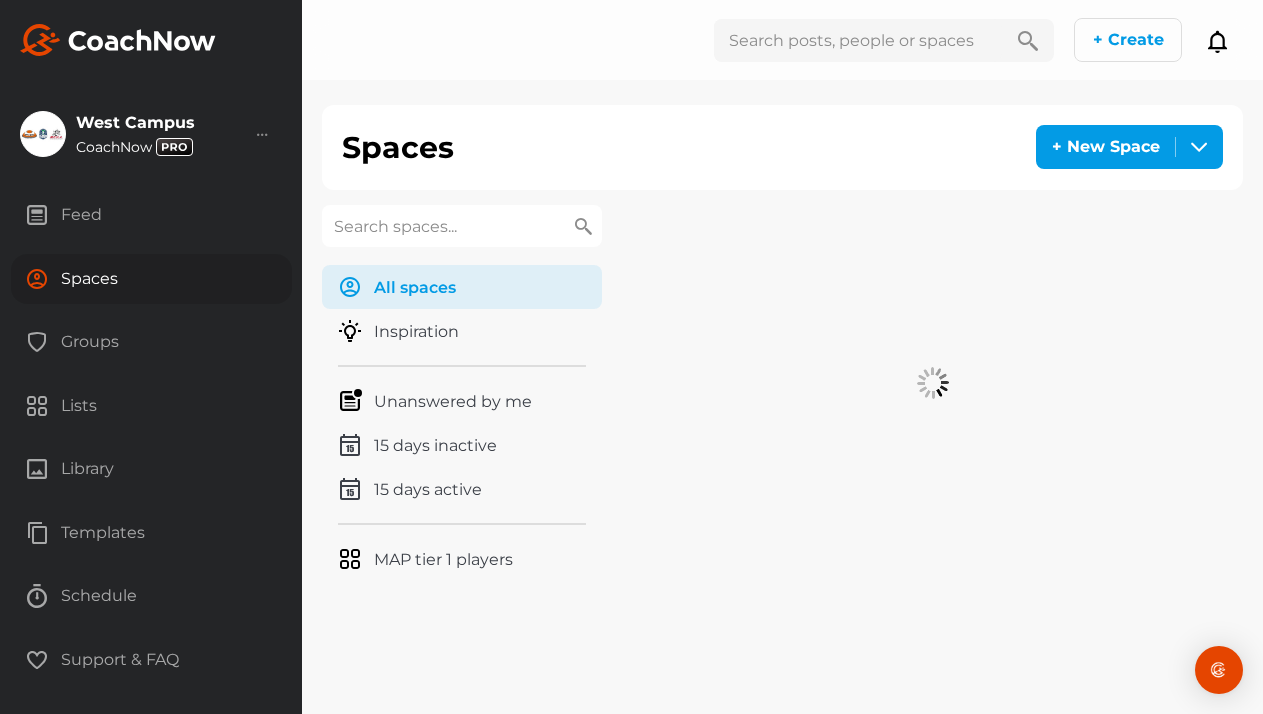 click at bounding box center [462, 226] 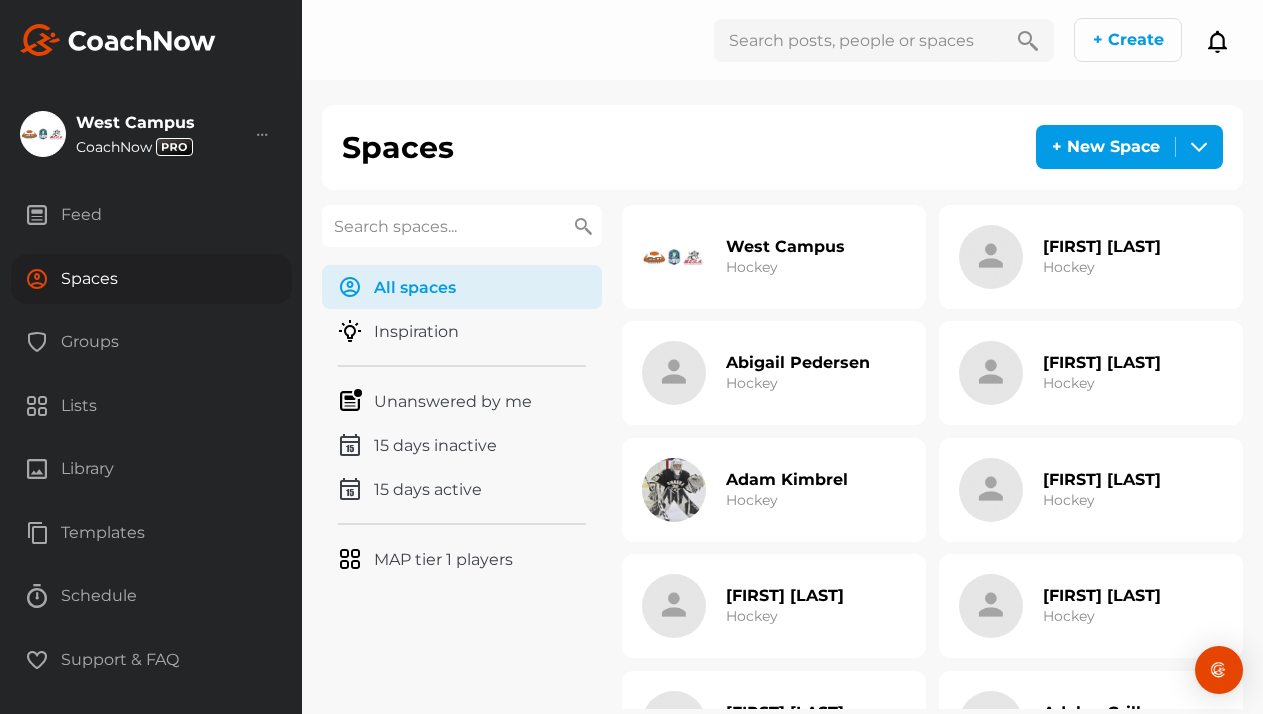 paste on "[NAME]" 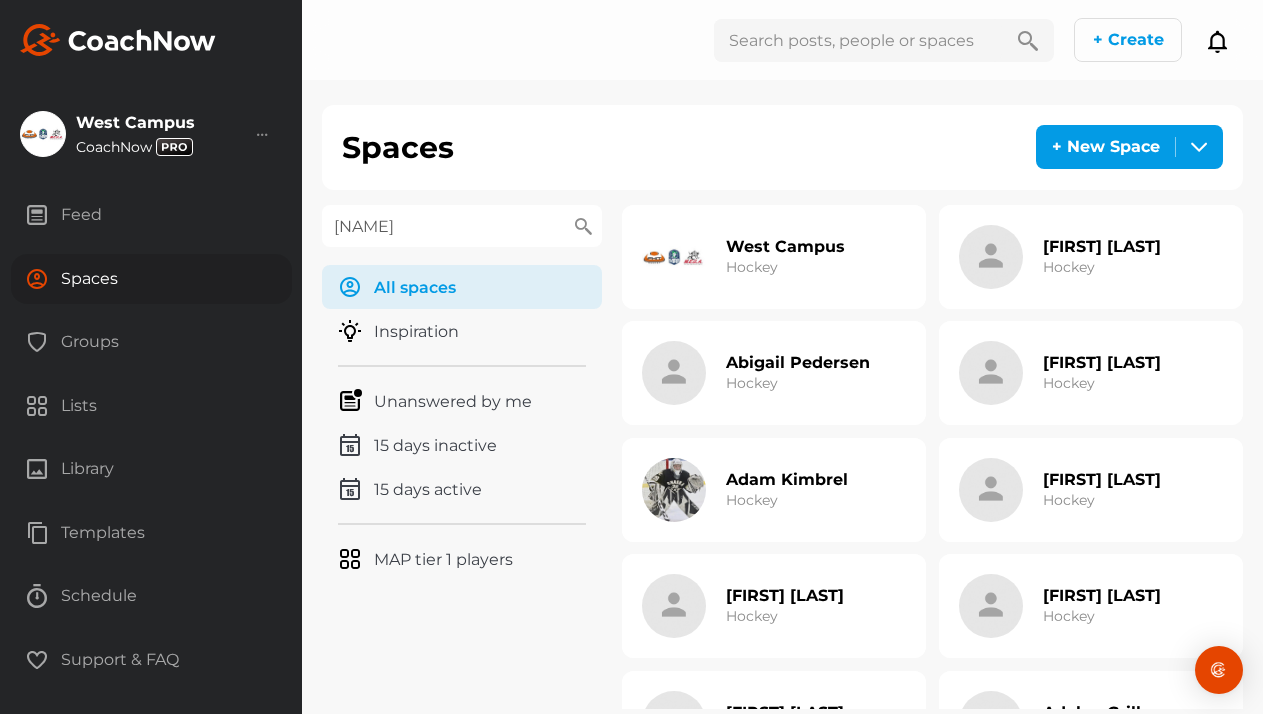 type on "[NAME]" 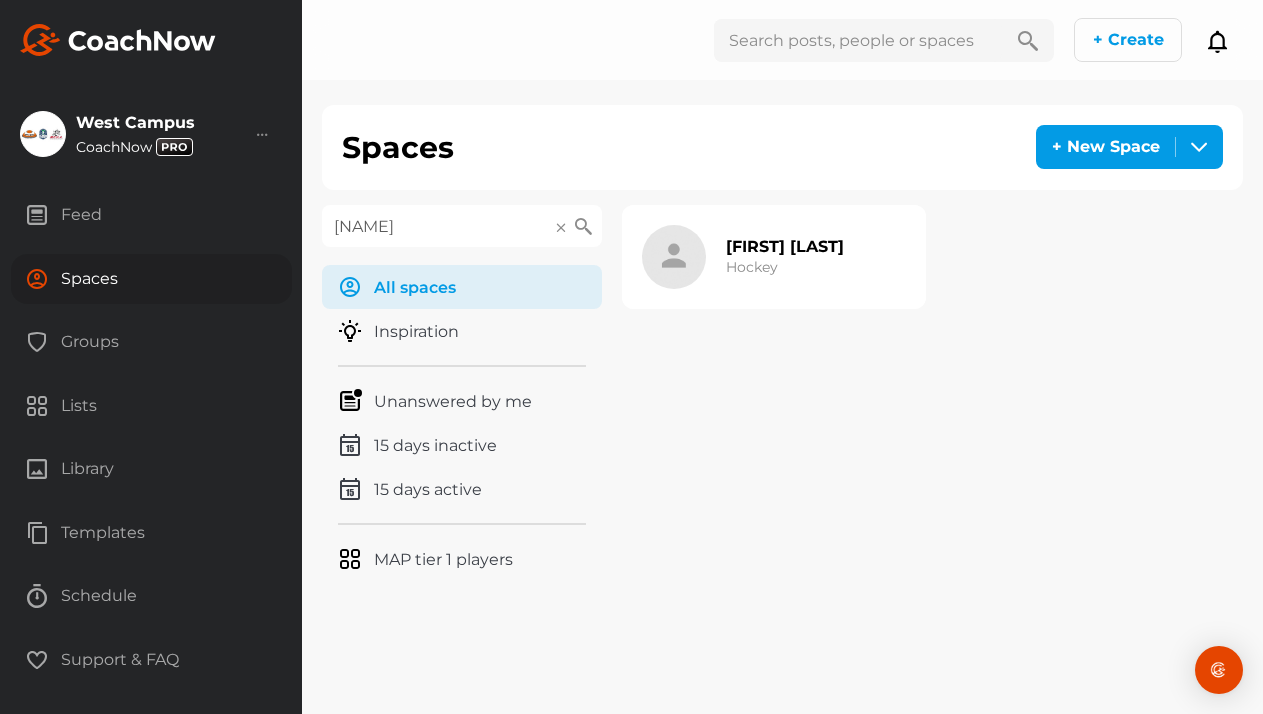 click on "[FIRST] [LAST]" at bounding box center (785, 246) 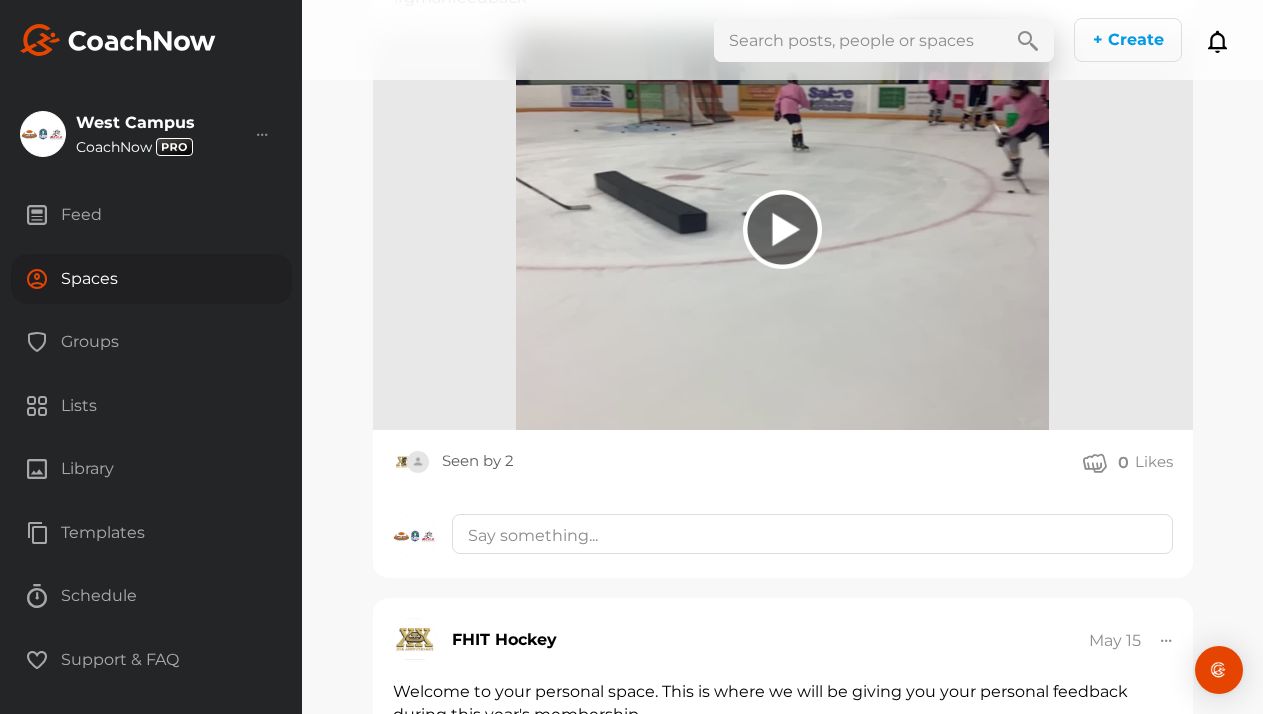 scroll, scrollTop: 5813, scrollLeft: 0, axis: vertical 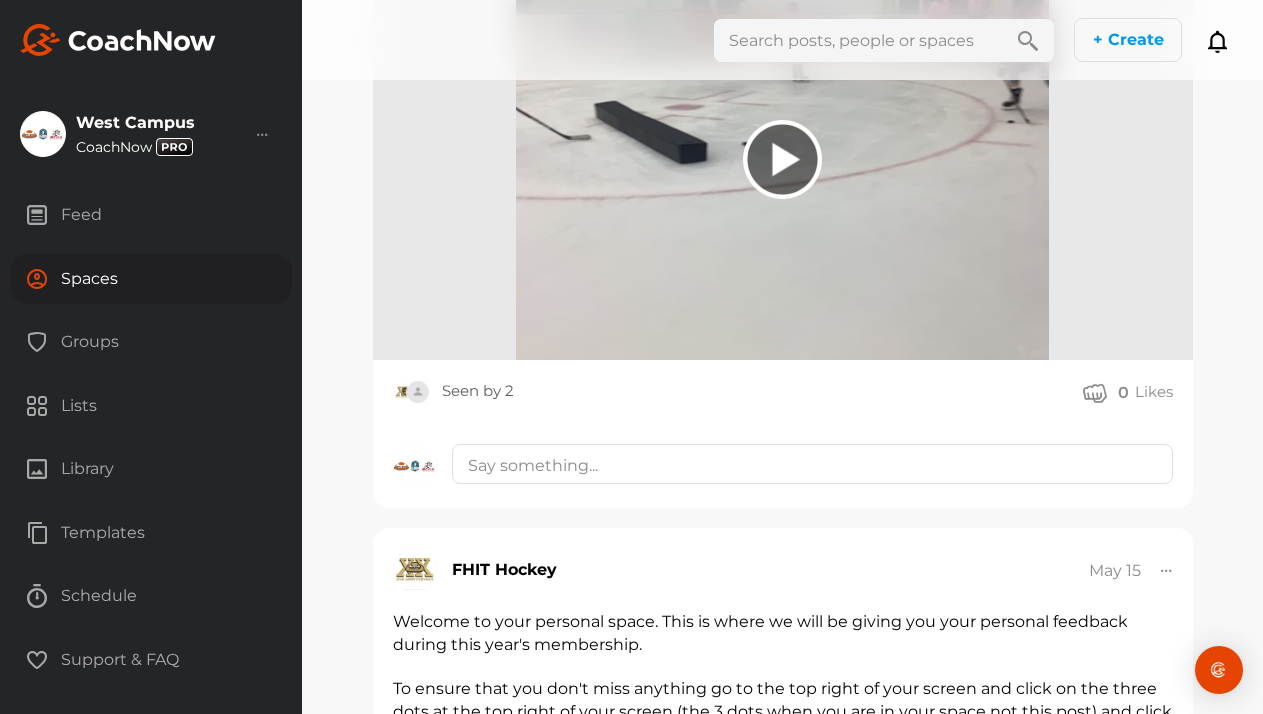 click on "Feed" at bounding box center (151, 215) 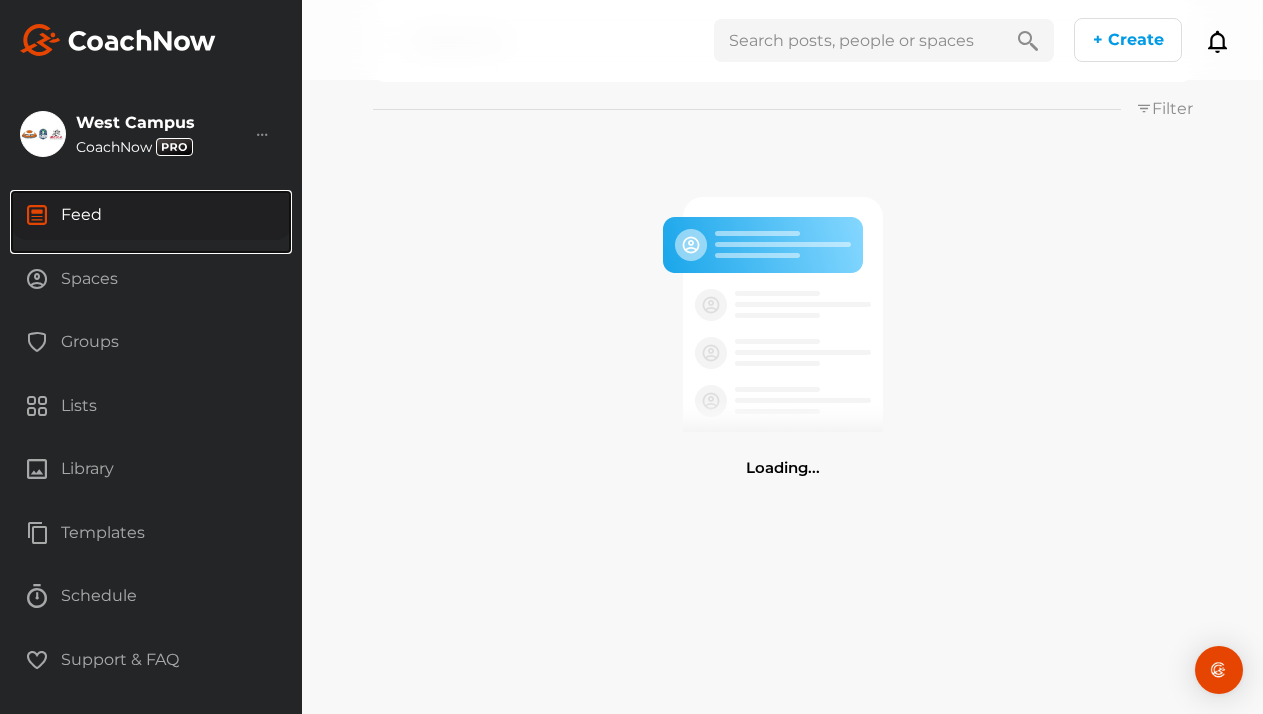 scroll, scrollTop: 0, scrollLeft: 0, axis: both 